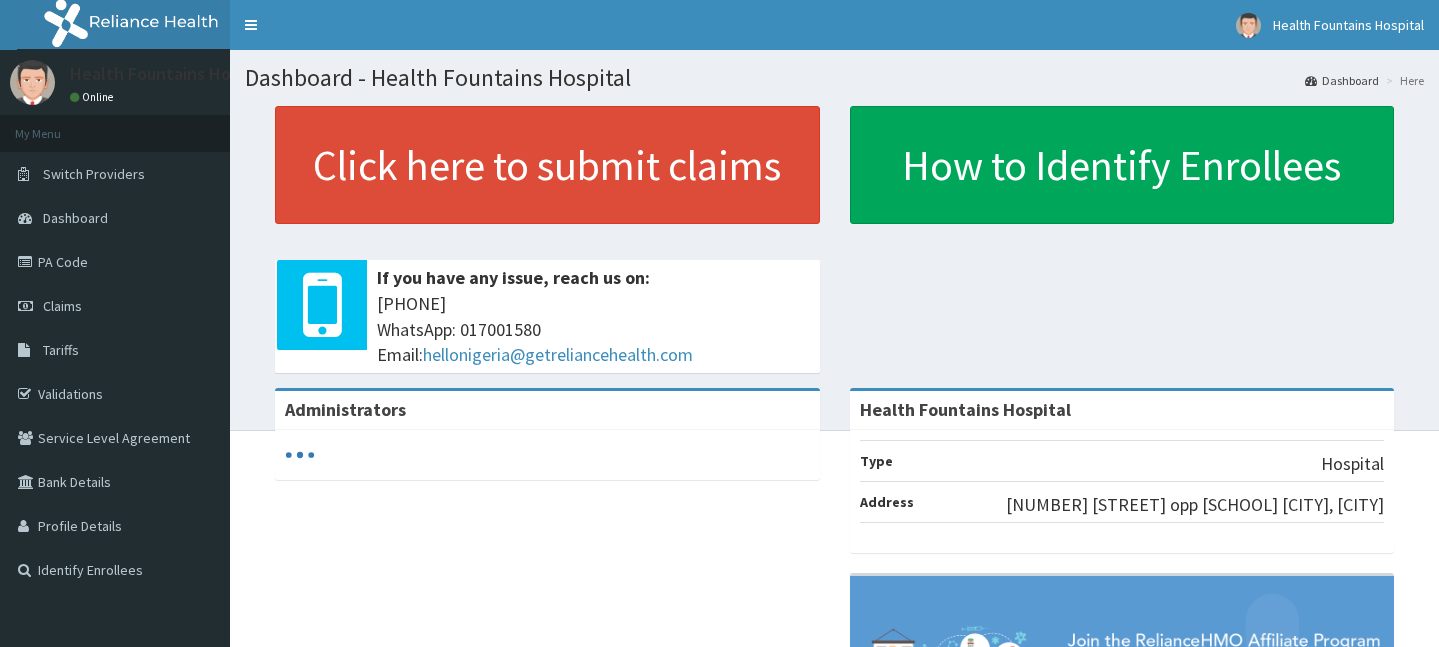 scroll, scrollTop: 0, scrollLeft: 0, axis: both 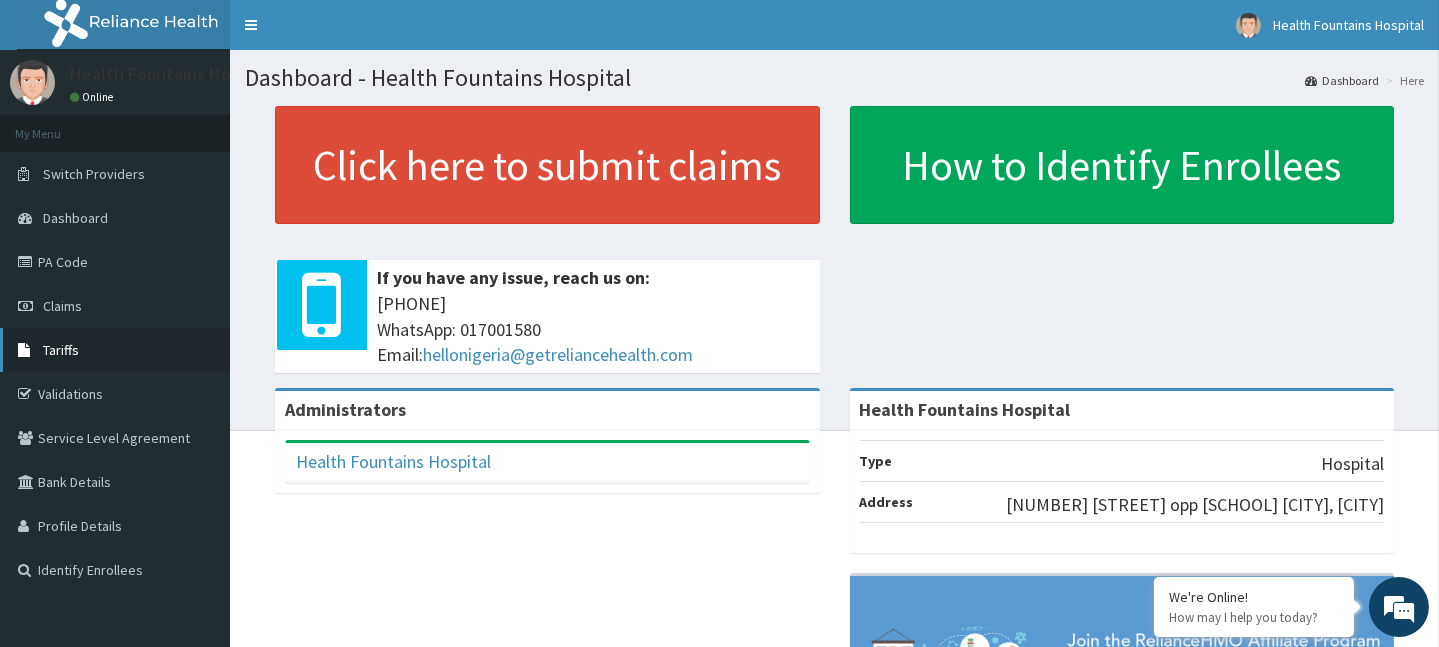 click on "Tariffs" at bounding box center [61, 350] 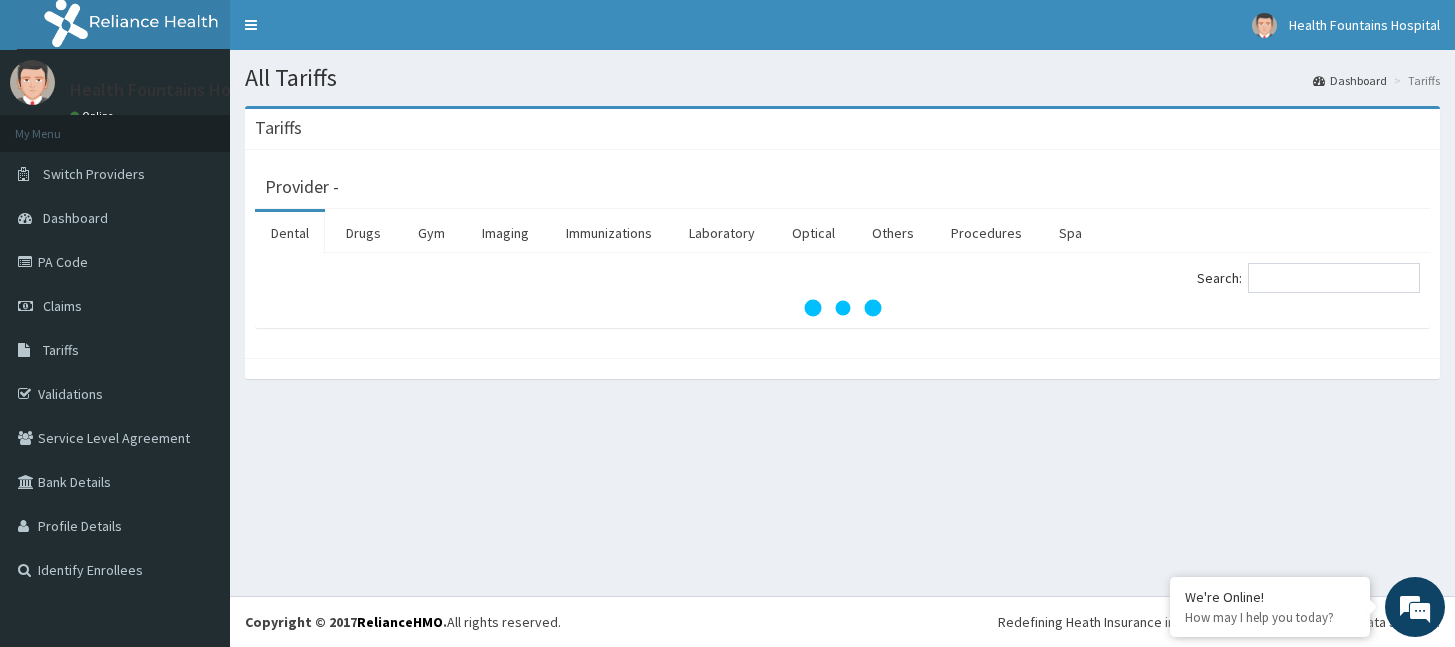 scroll, scrollTop: 0, scrollLeft: 0, axis: both 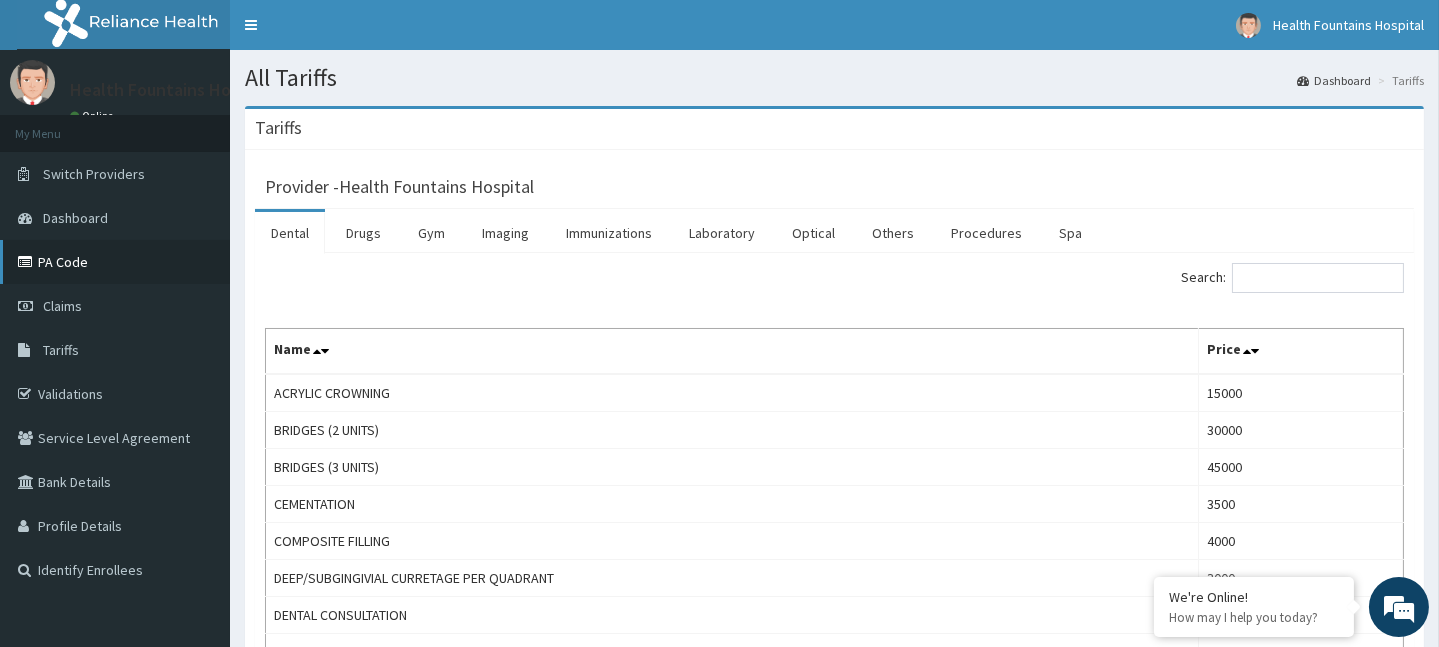 click on "PA Code" at bounding box center [115, 262] 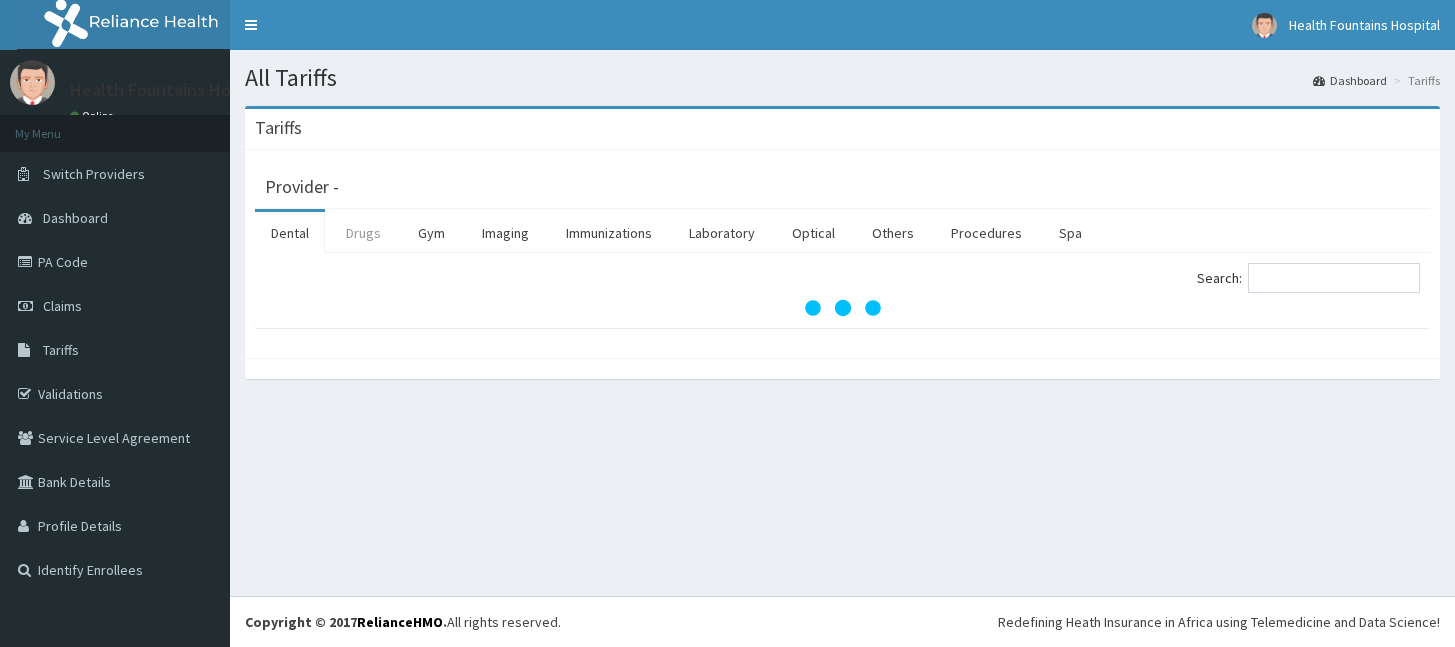 scroll, scrollTop: 0, scrollLeft: 0, axis: both 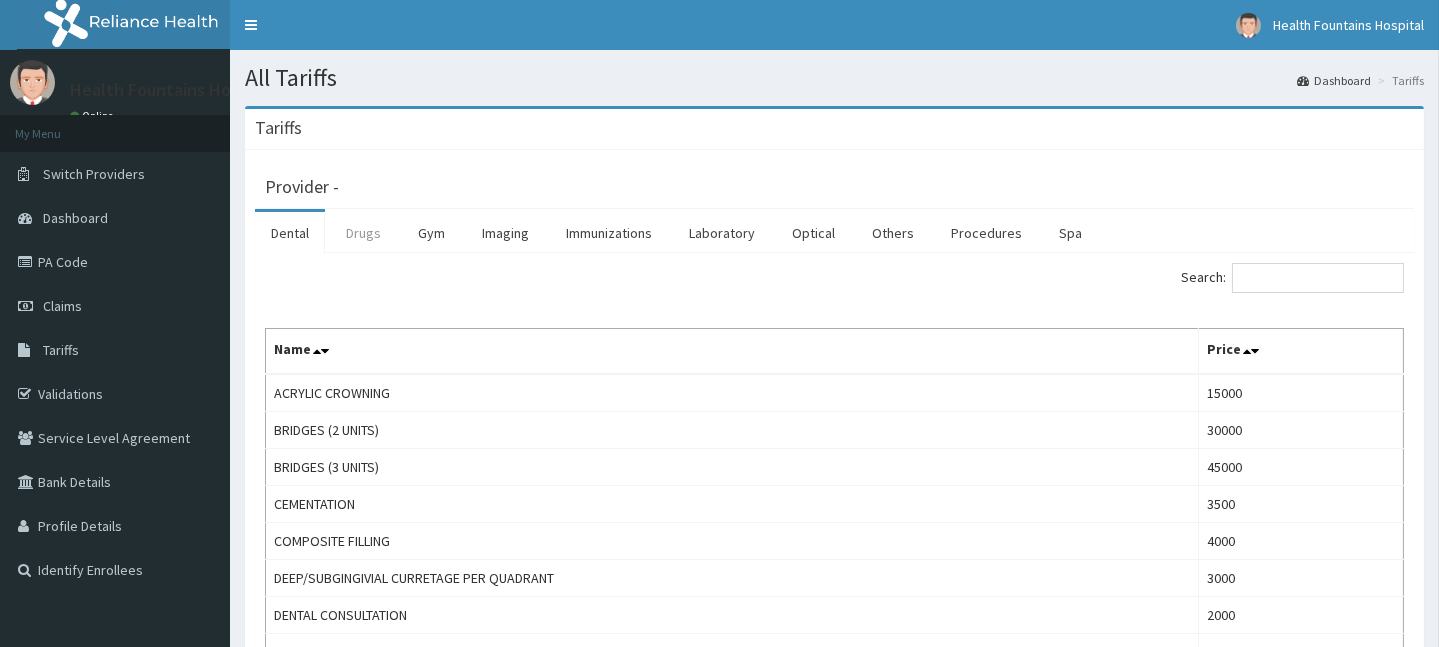 click on "Drugs" at bounding box center (363, 233) 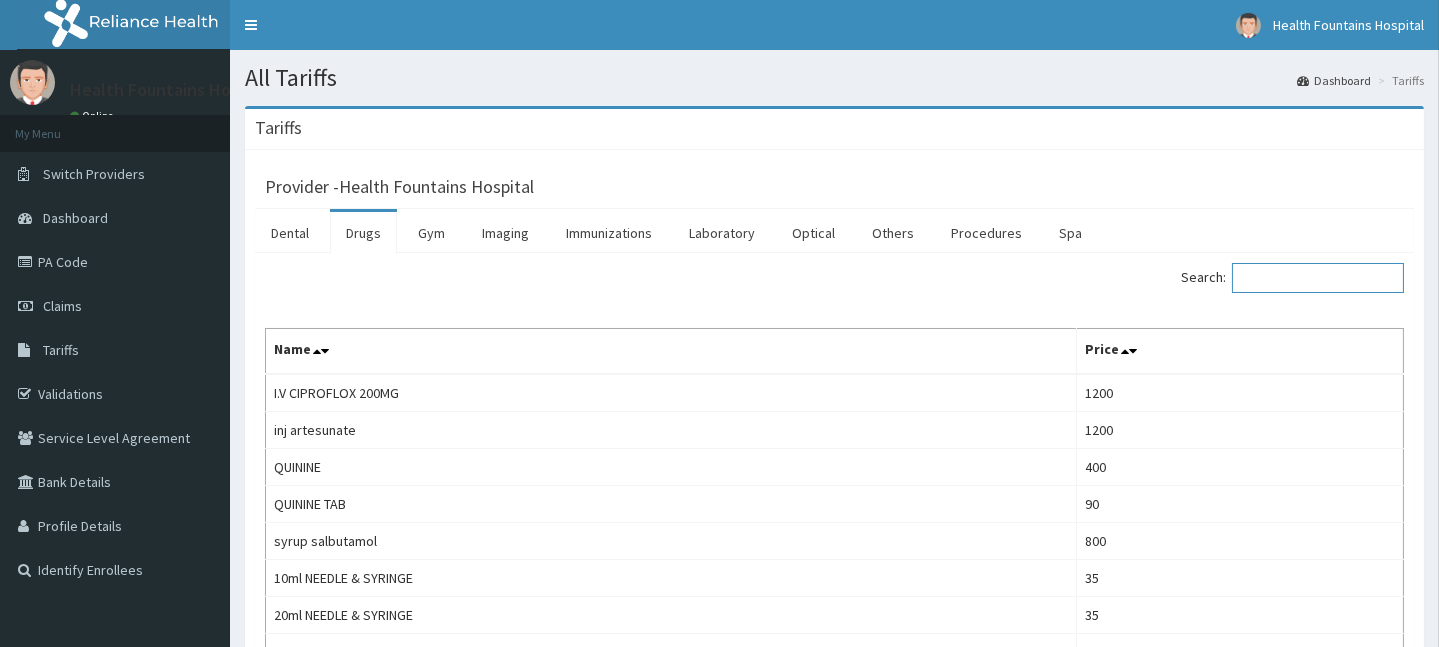 click on "Search:" at bounding box center (1318, 278) 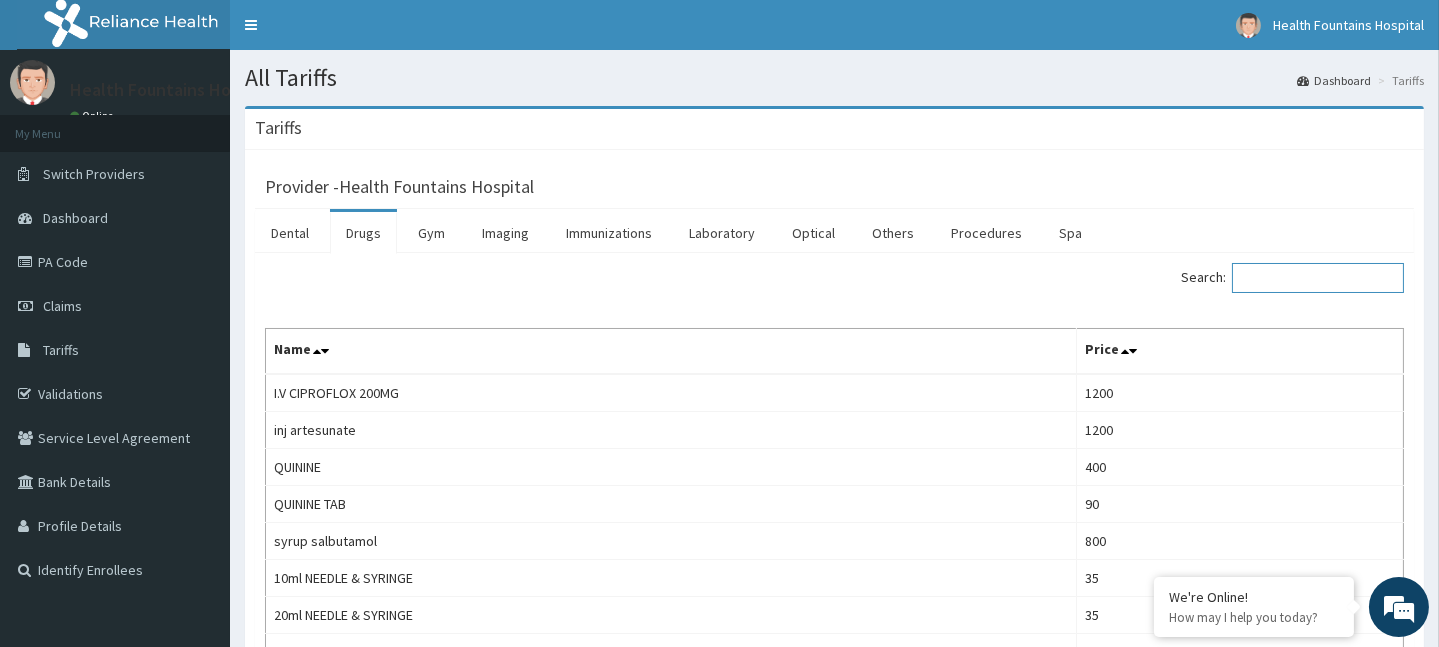 type on "D" 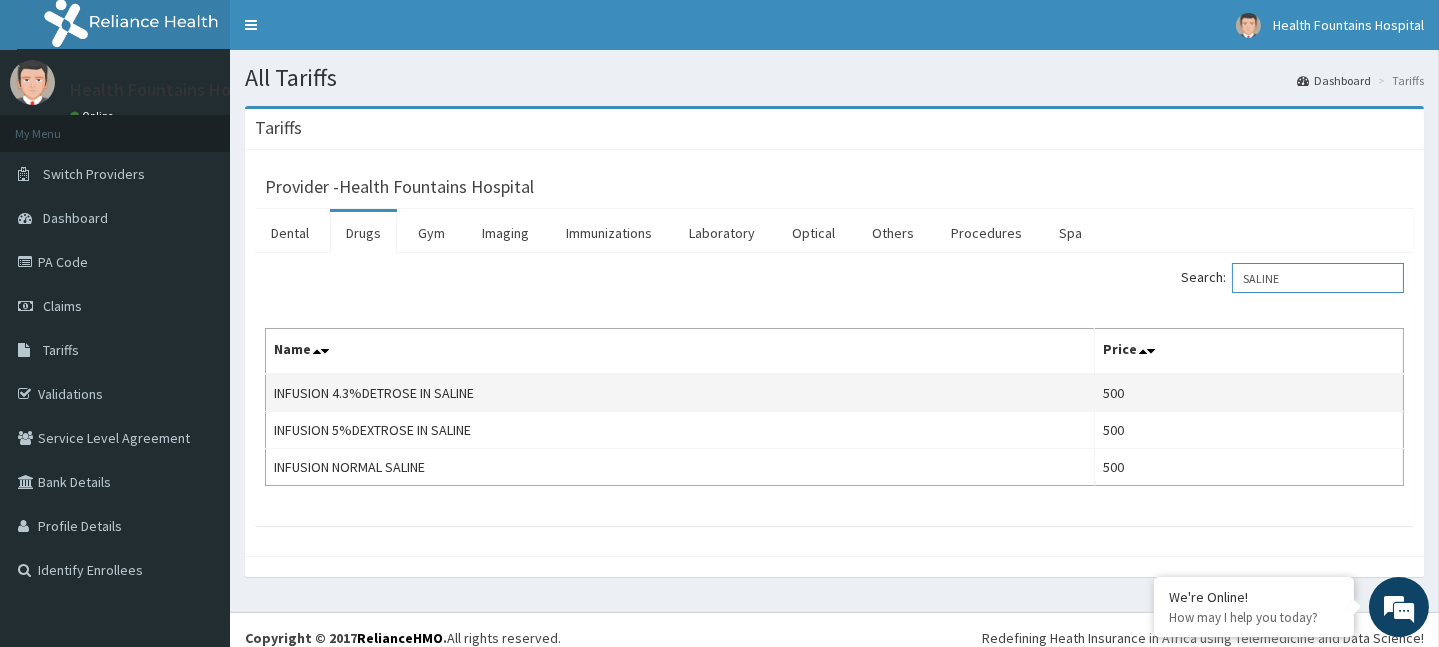 scroll, scrollTop: 0, scrollLeft: 0, axis: both 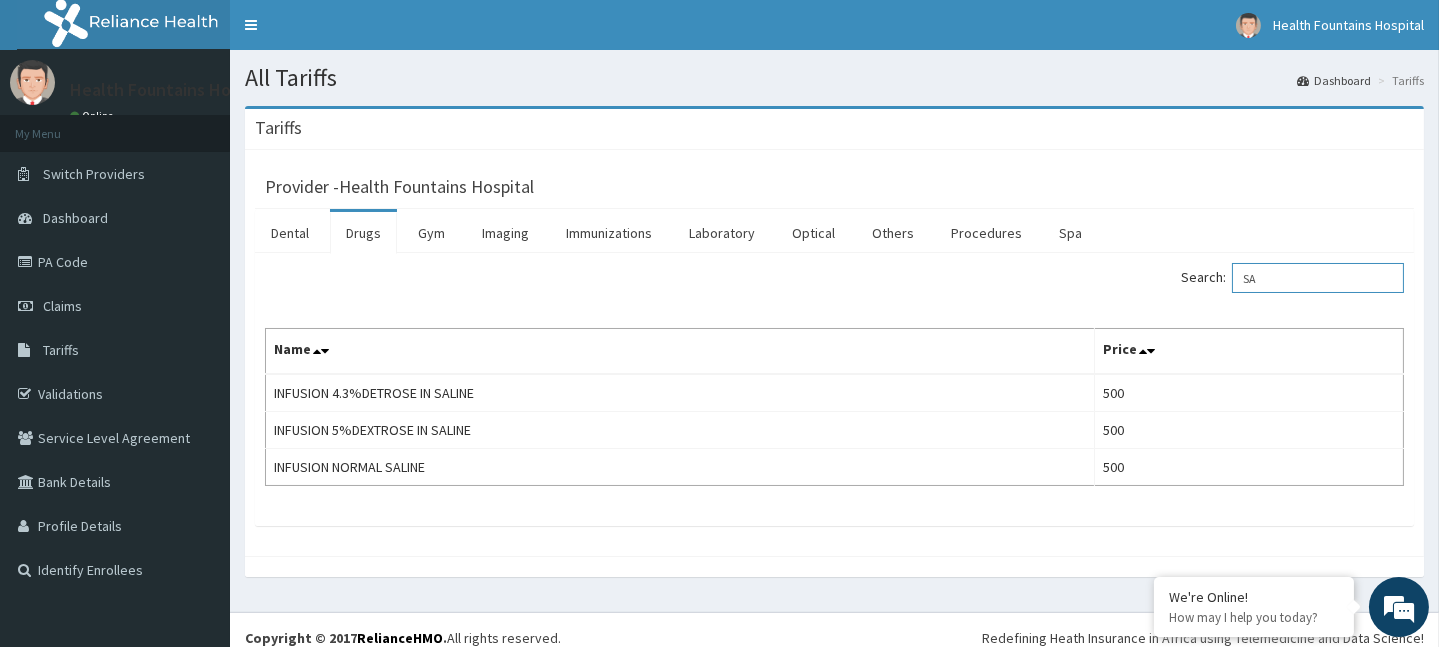 type on "S" 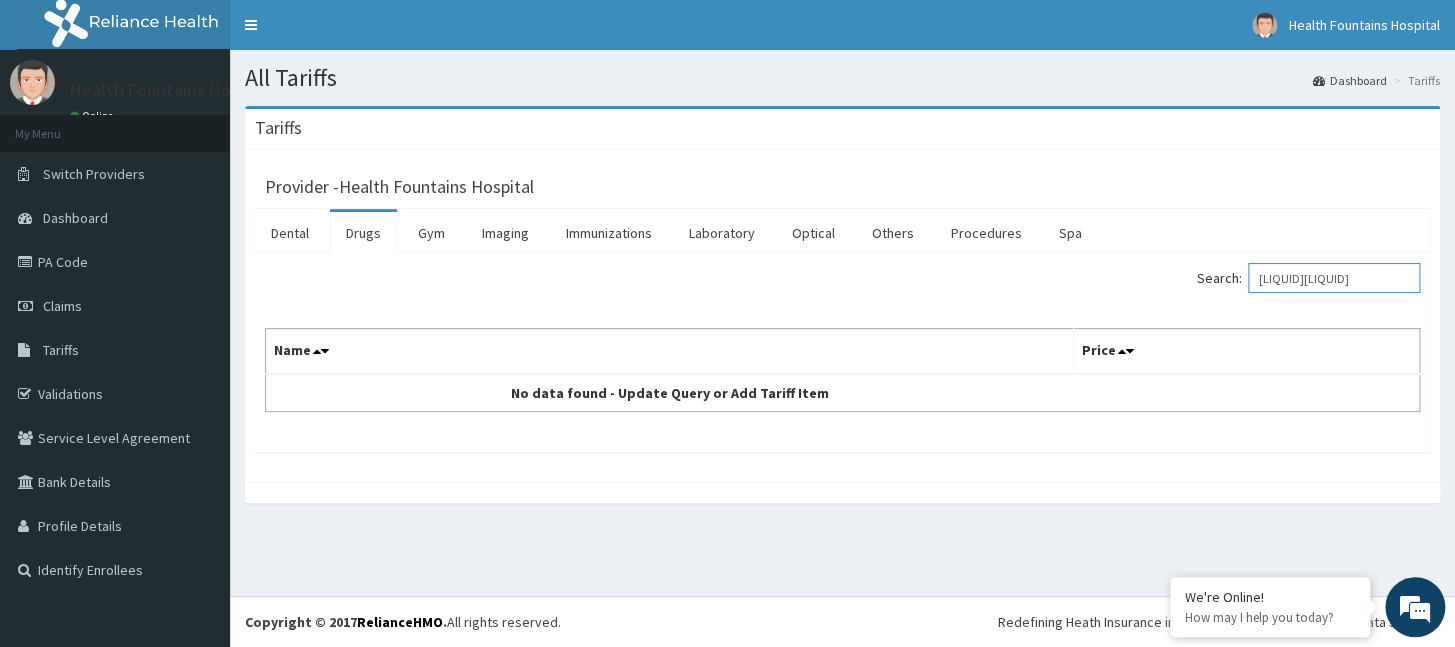 type on "D" 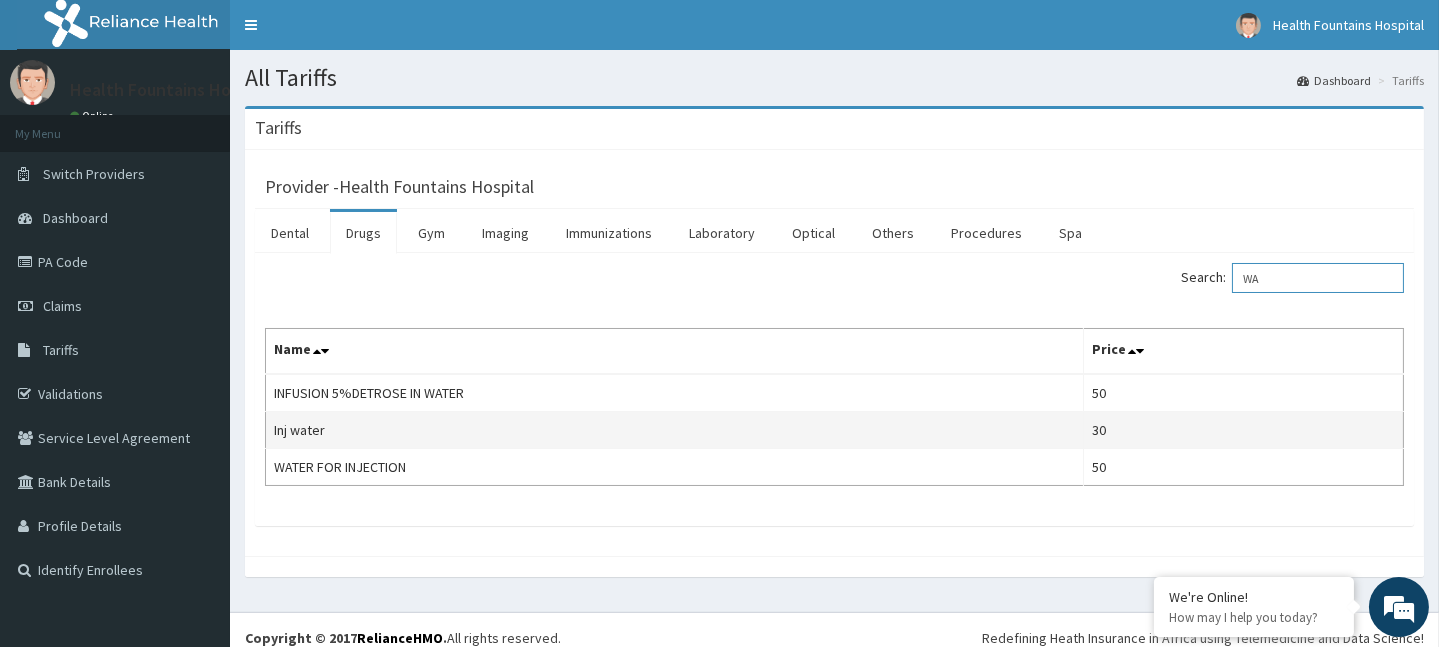 type on "W" 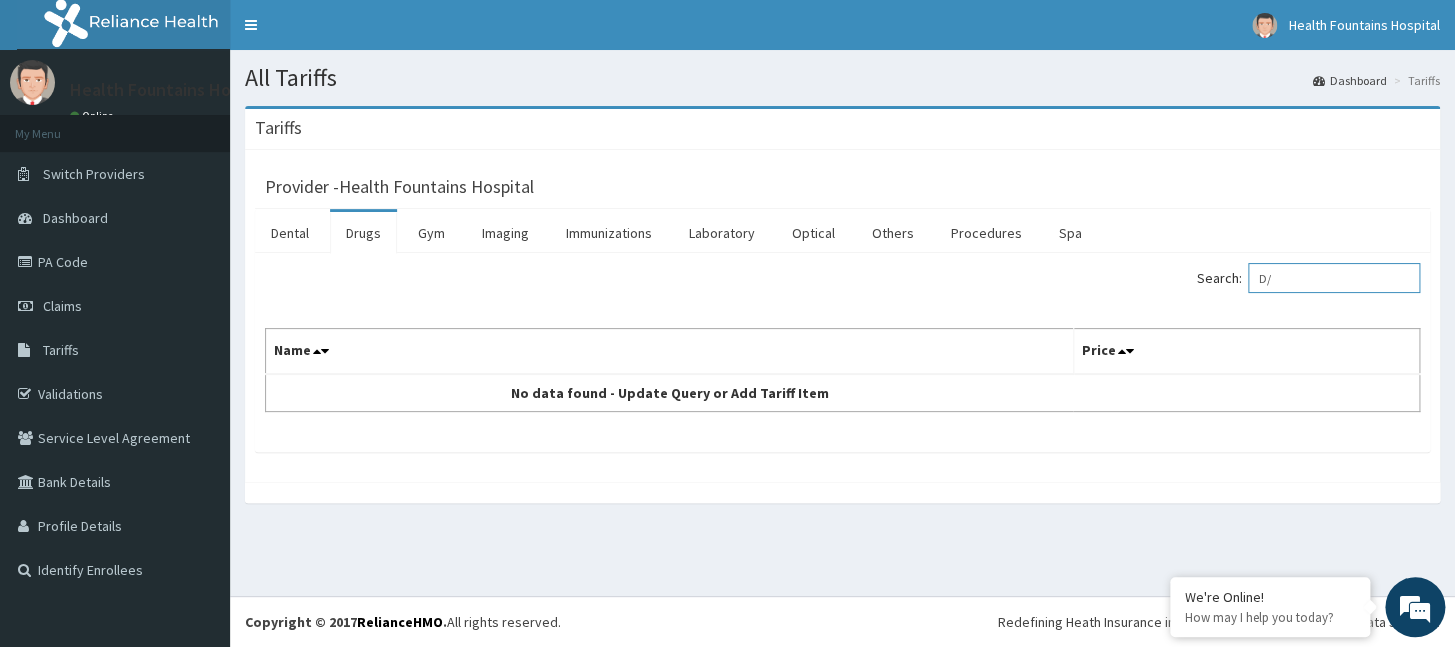 type on "D" 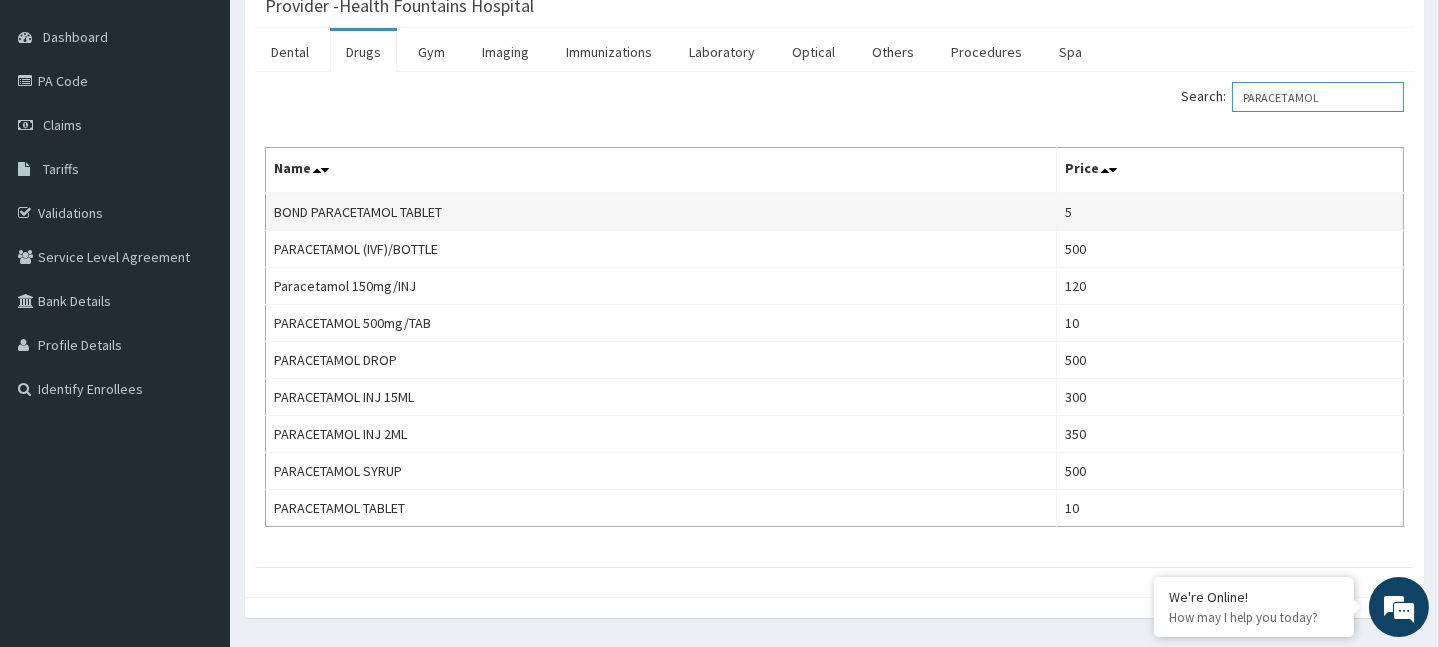 scroll, scrollTop: 90, scrollLeft: 0, axis: vertical 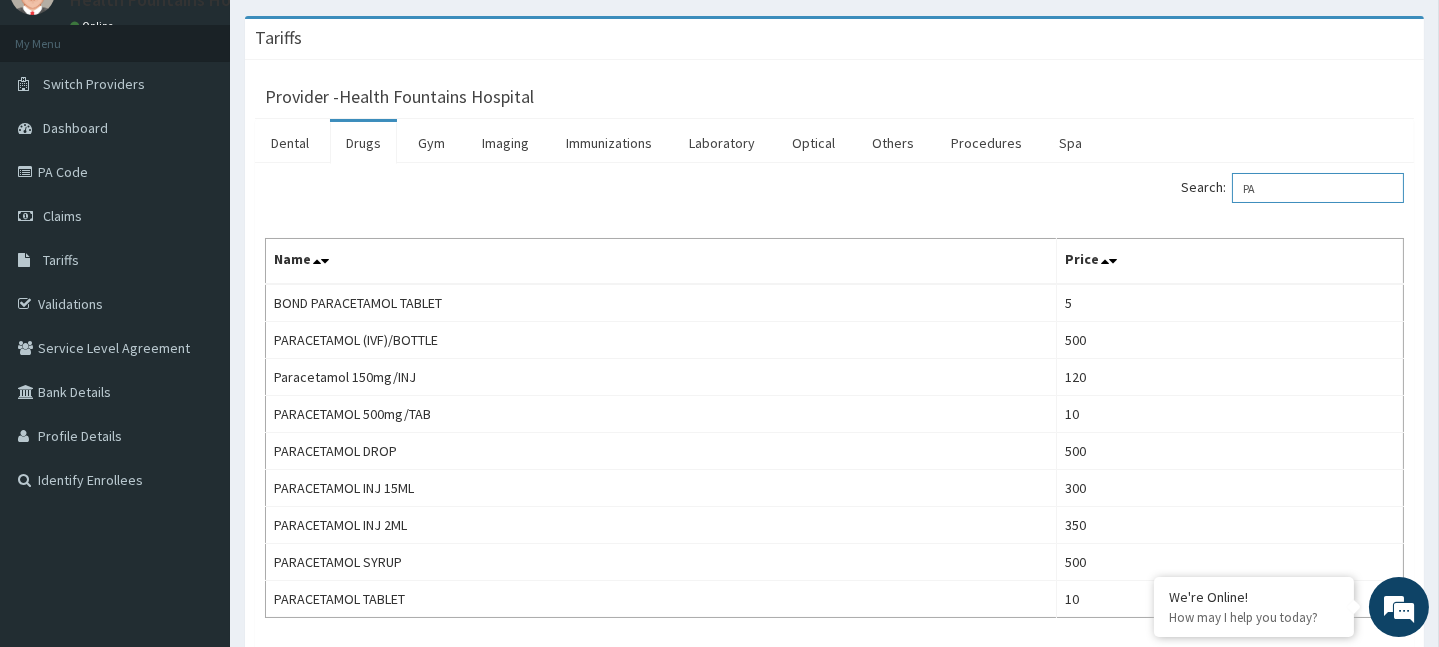 type on "P" 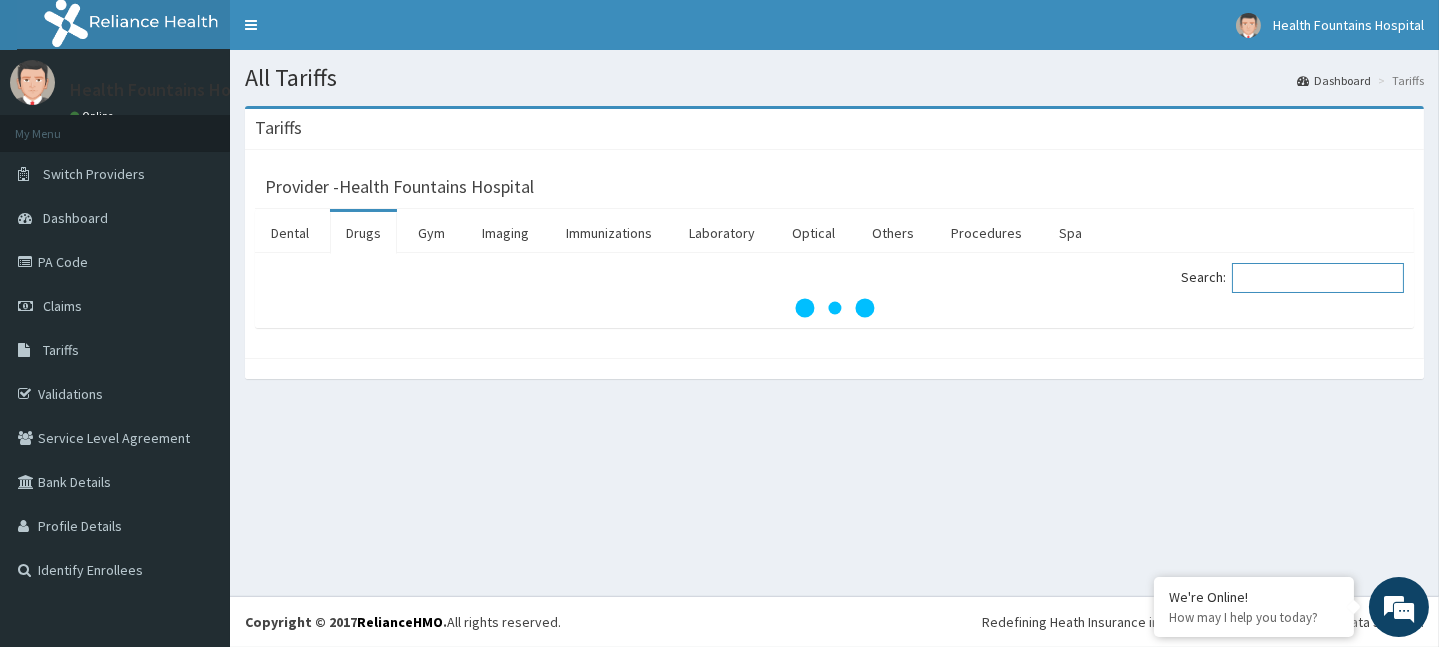 scroll, scrollTop: 0, scrollLeft: 0, axis: both 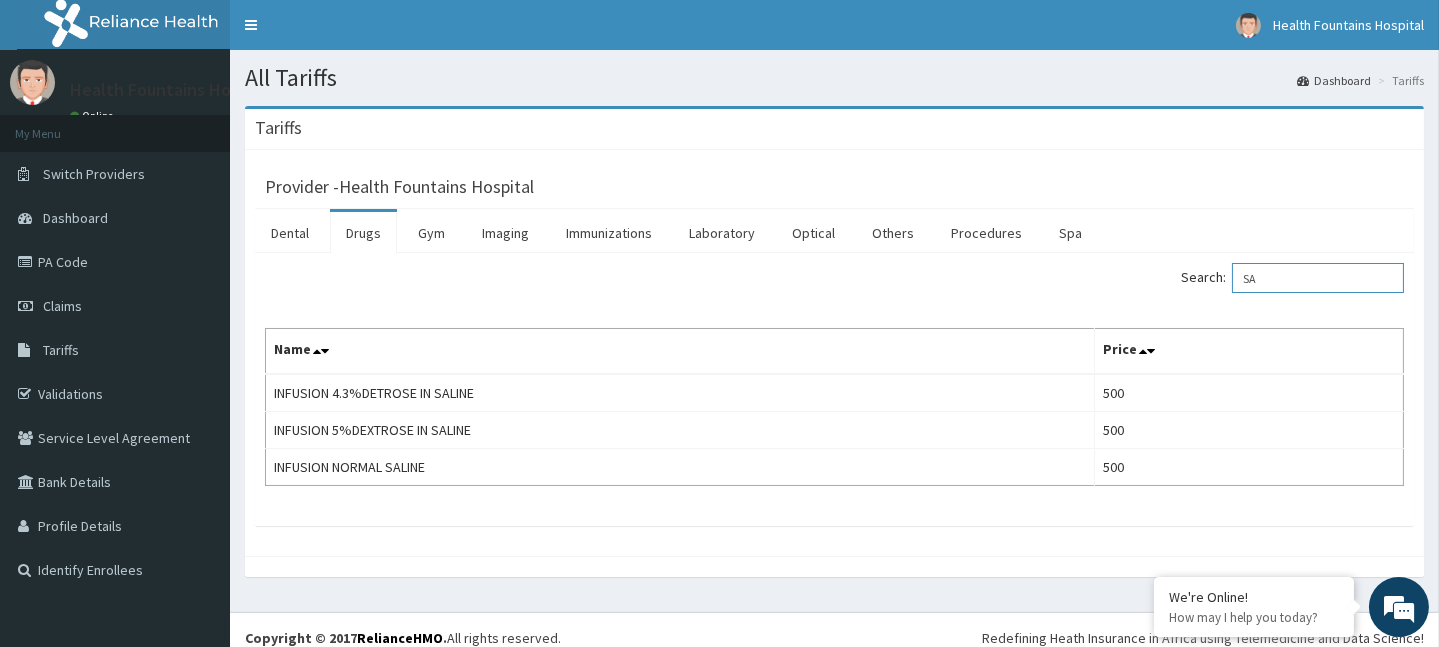 type on "S" 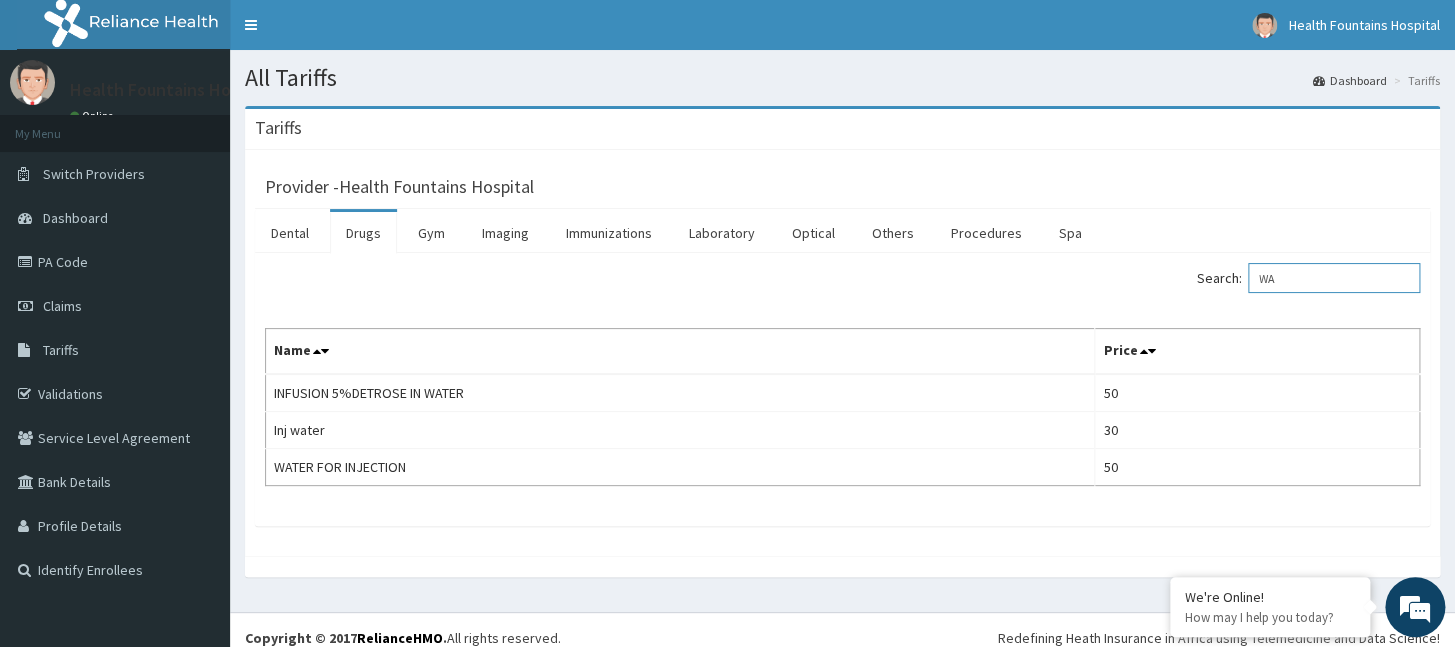 type on "W" 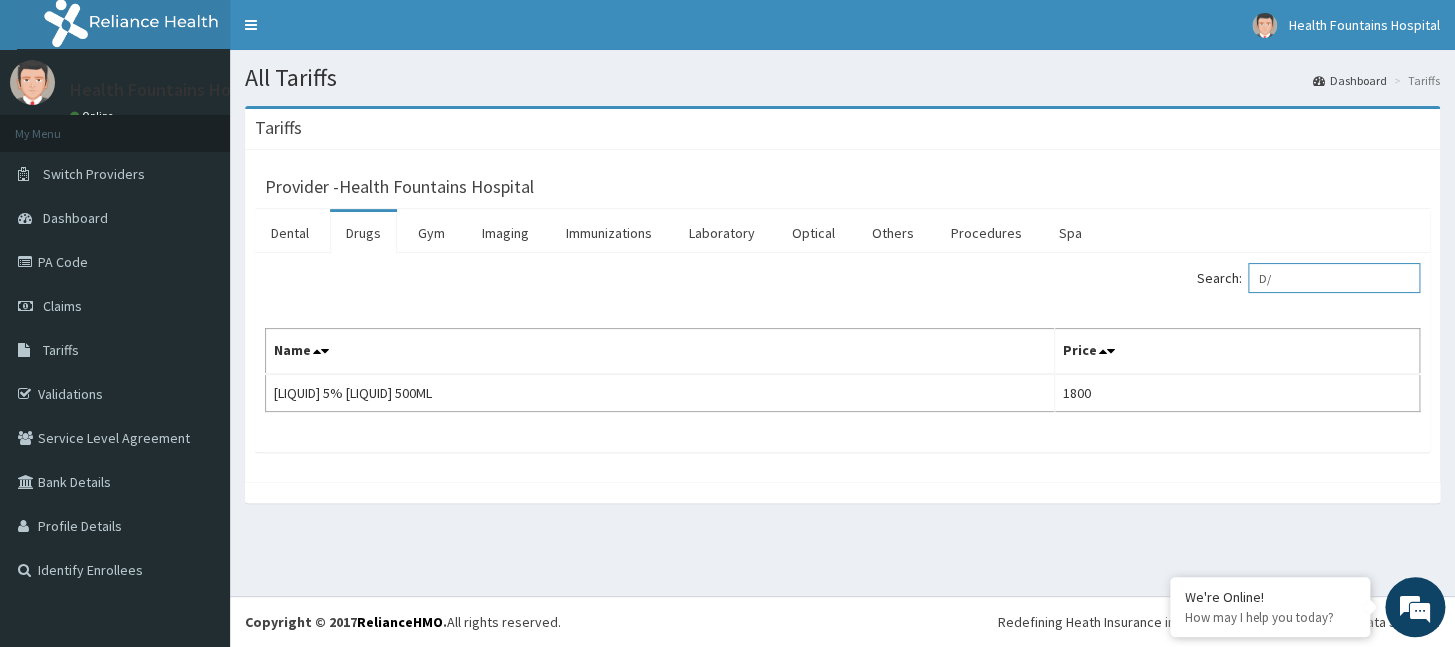 type on "D" 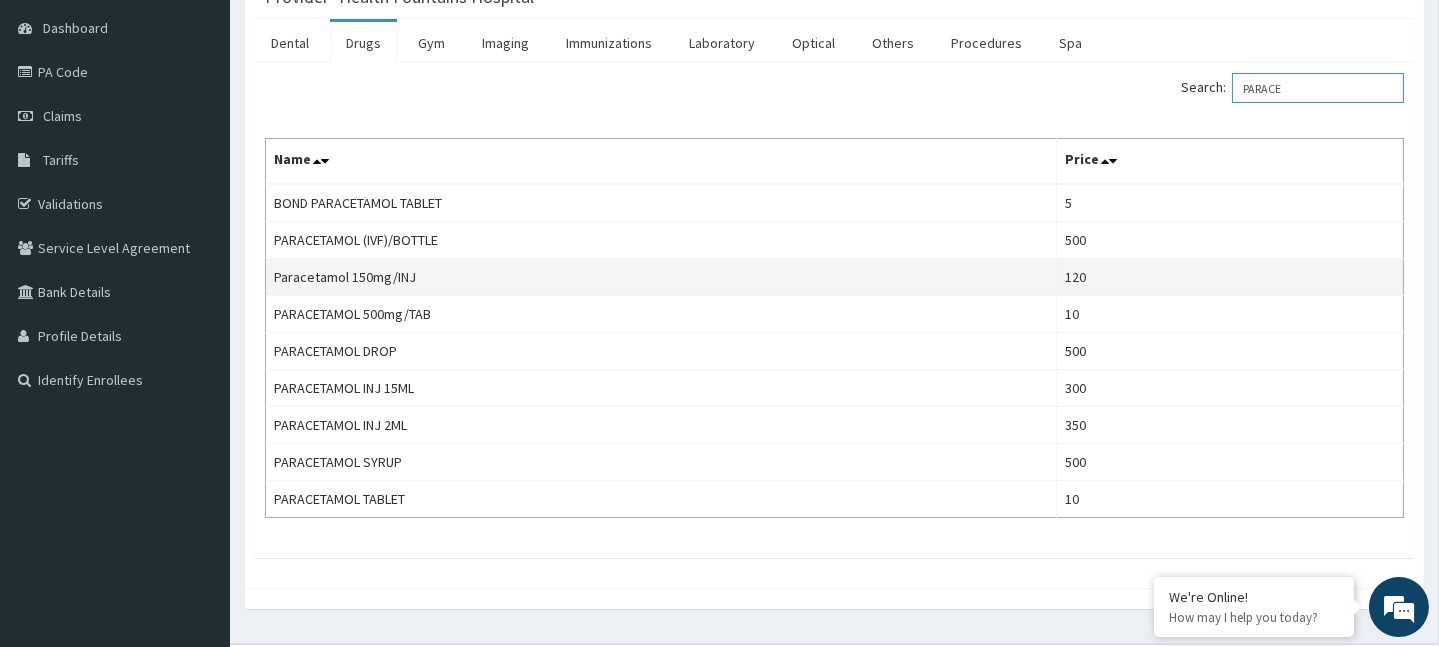 scroll, scrollTop: 144, scrollLeft: 0, axis: vertical 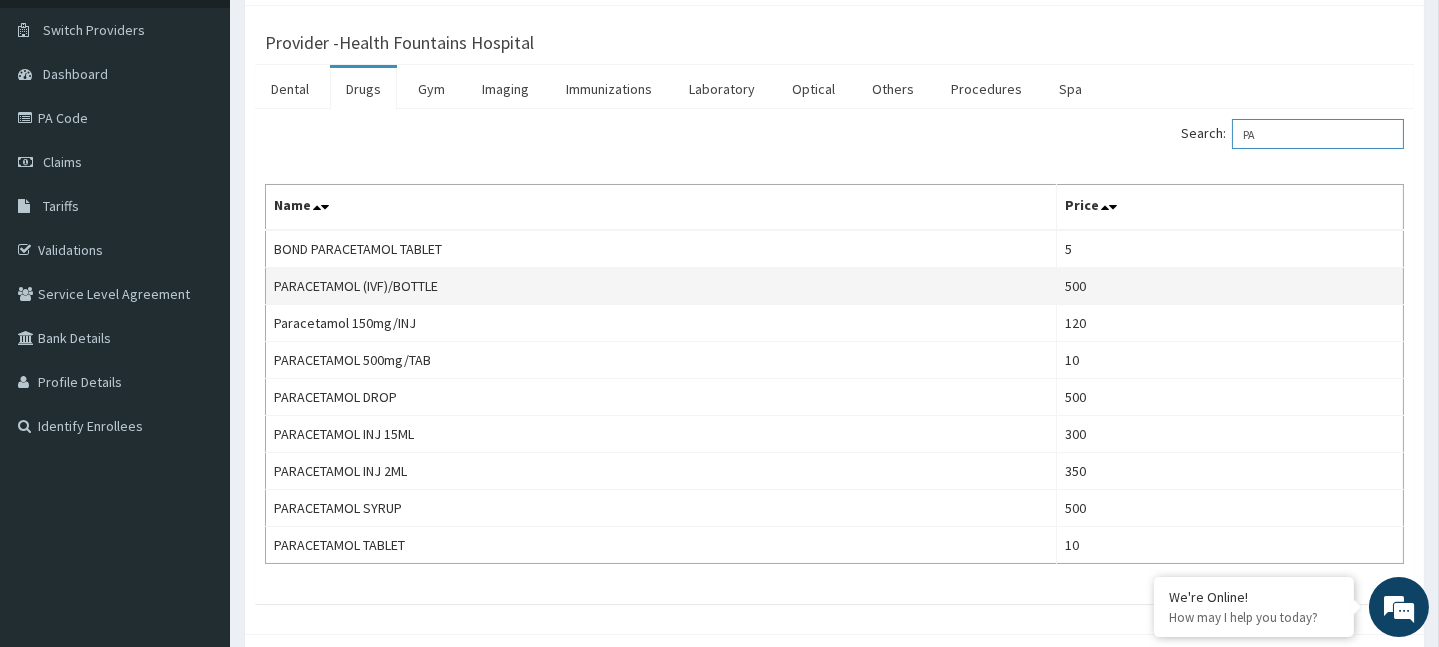 type on "P" 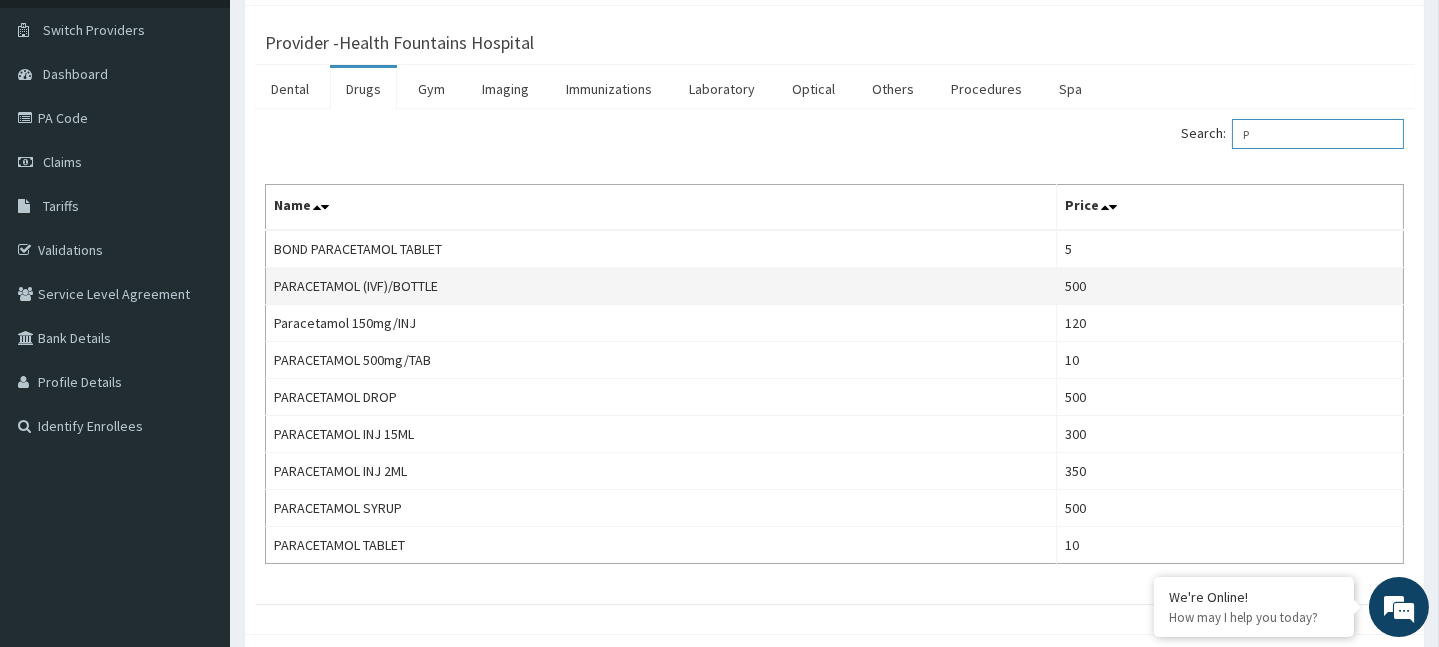 type 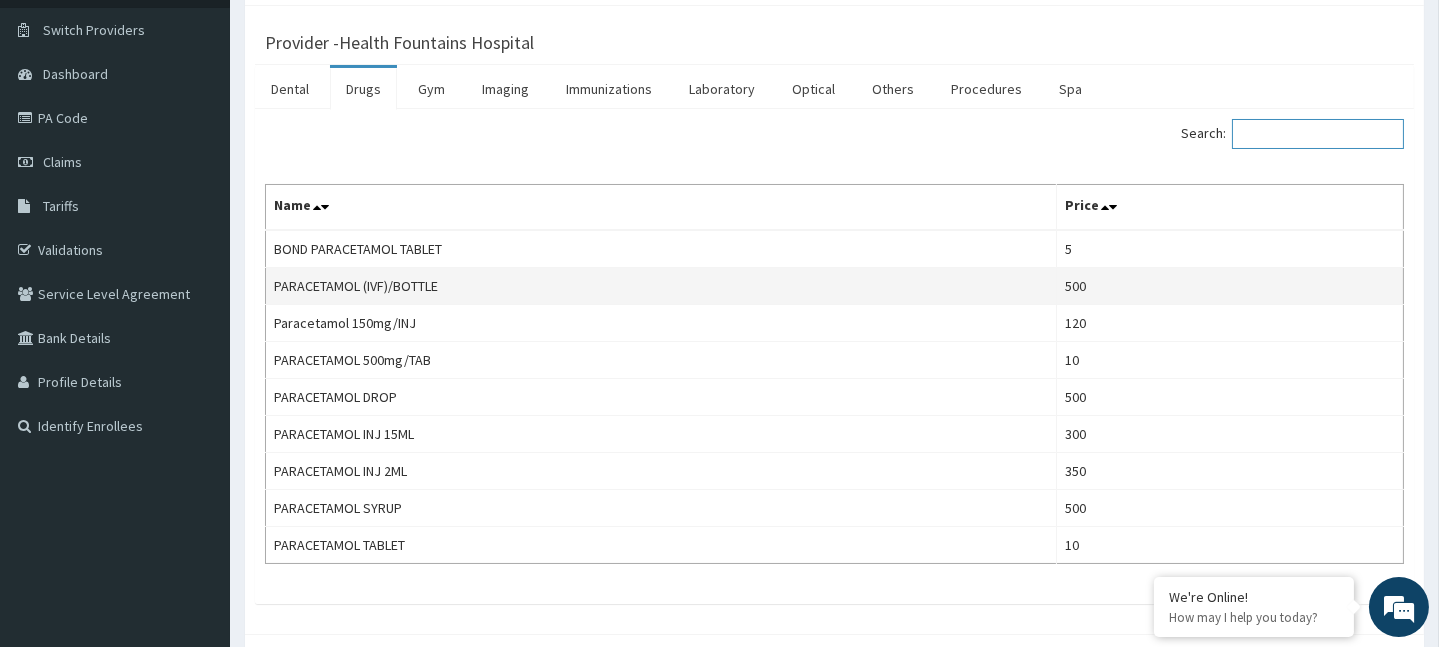 scroll, scrollTop: 0, scrollLeft: 0, axis: both 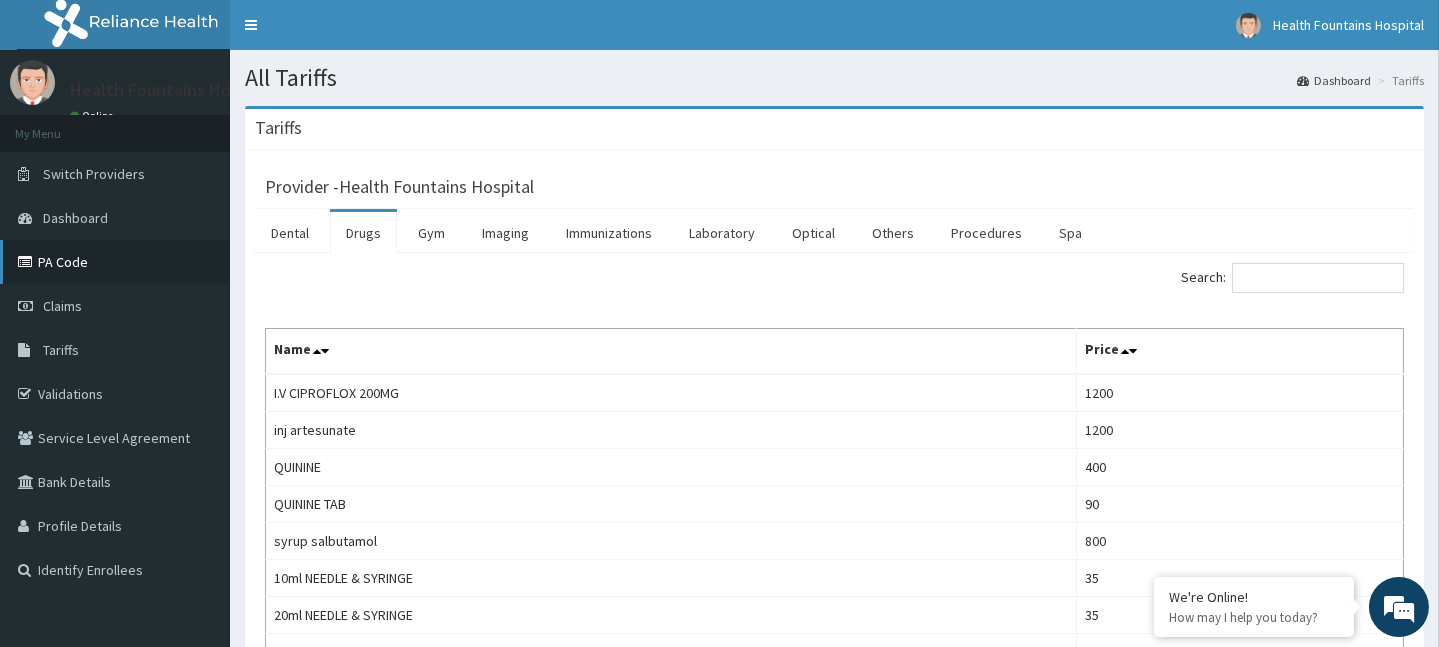 click on "PA Code" at bounding box center (115, 262) 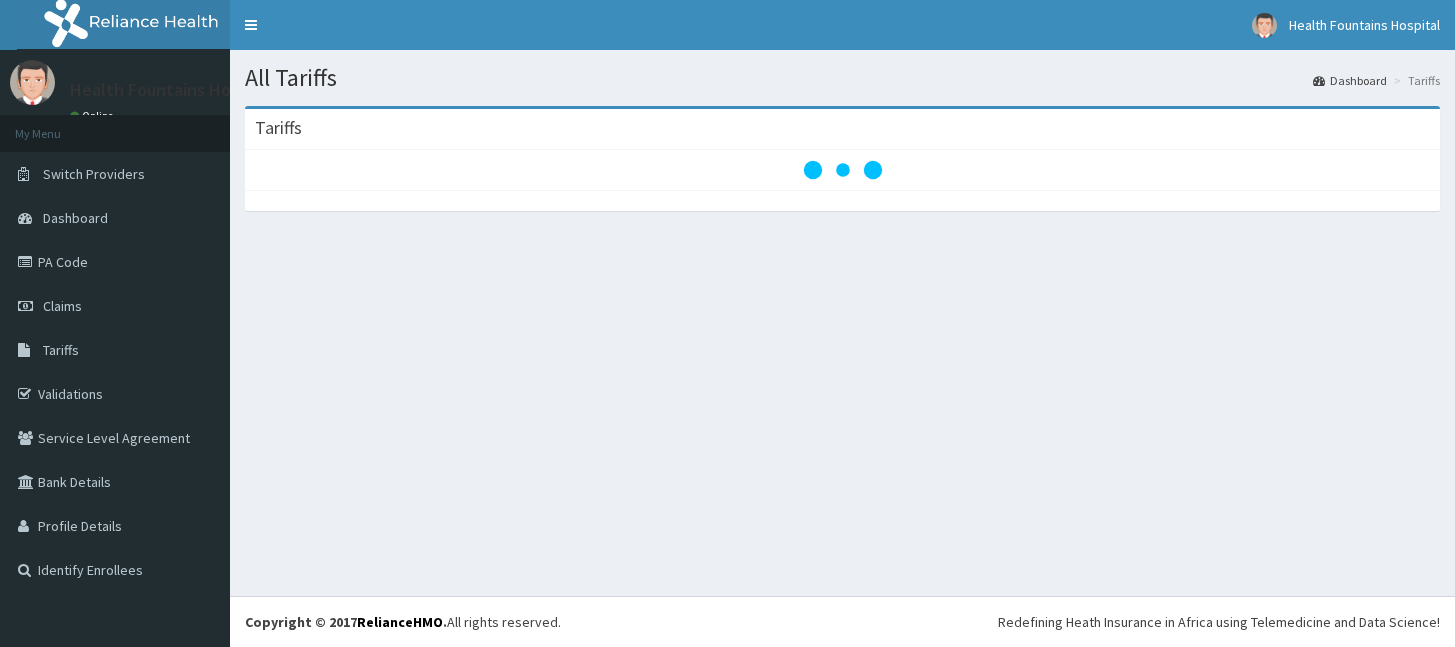 scroll, scrollTop: 0, scrollLeft: 0, axis: both 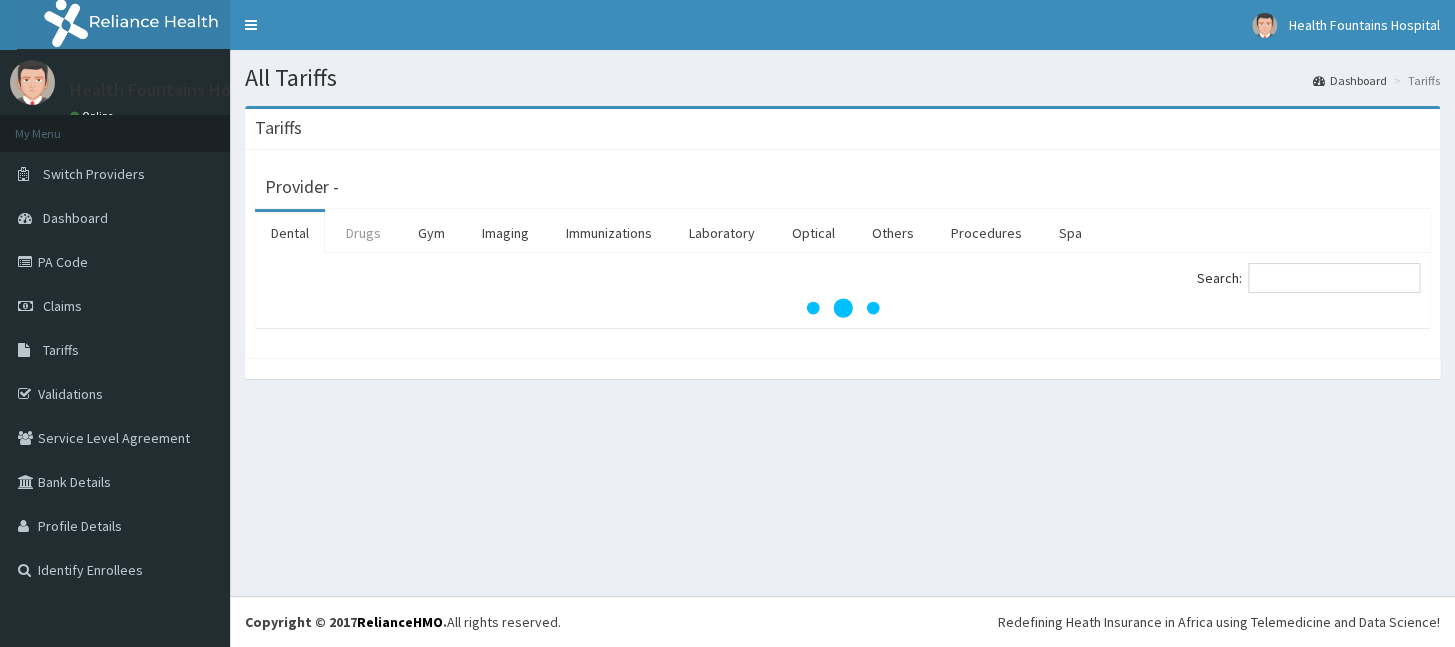 click on "Drugs" at bounding box center [363, 233] 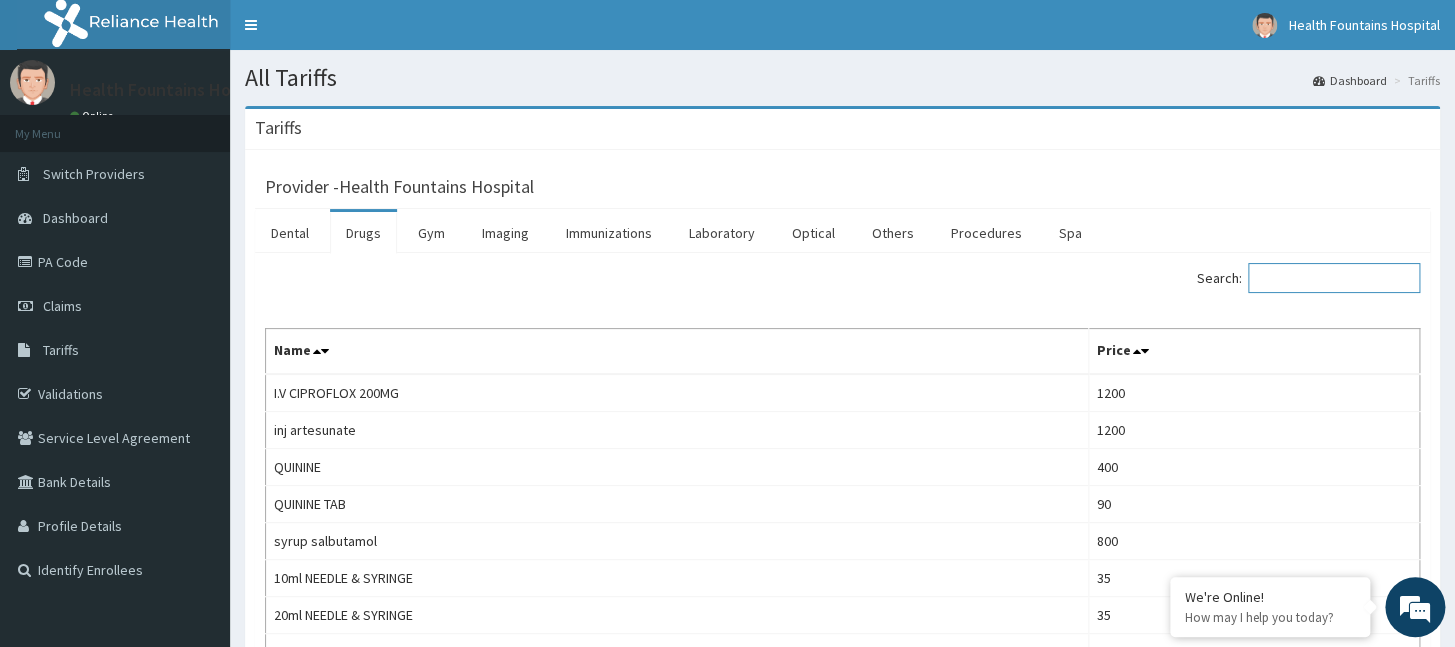 click on "Search:" at bounding box center [1334, 278] 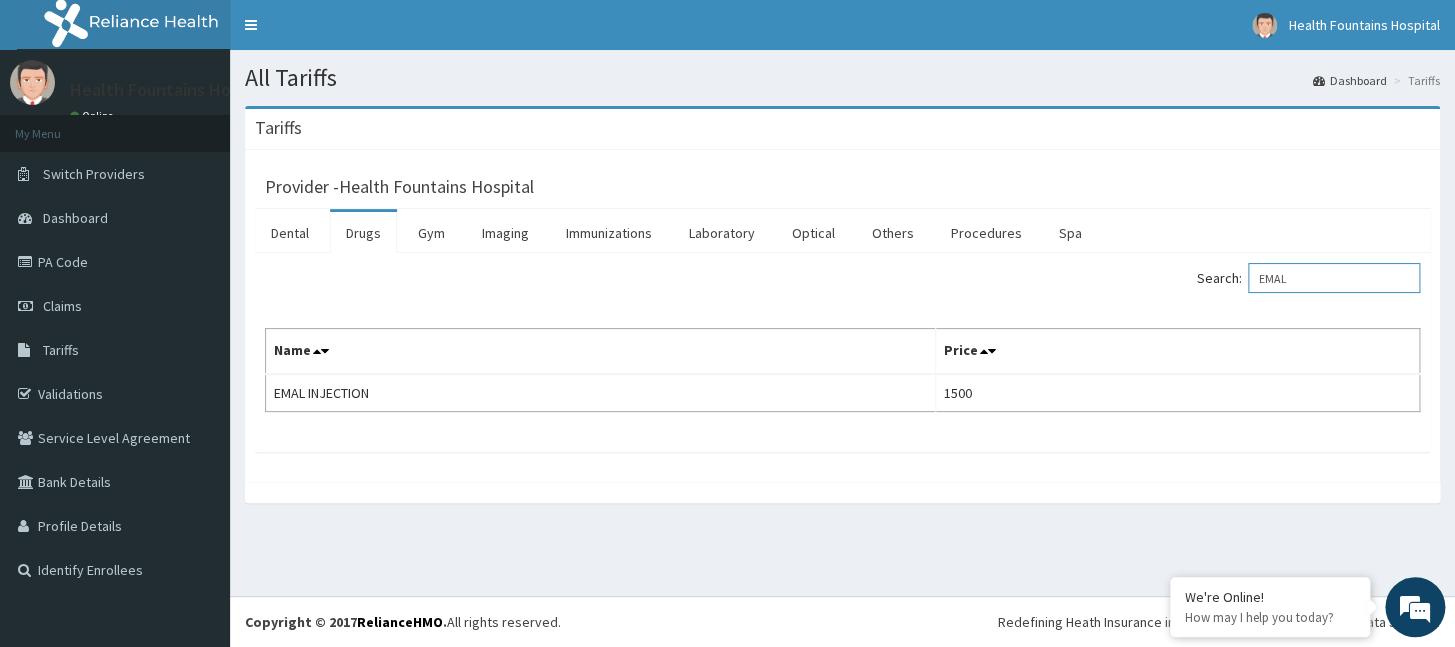 scroll, scrollTop: 0, scrollLeft: 0, axis: both 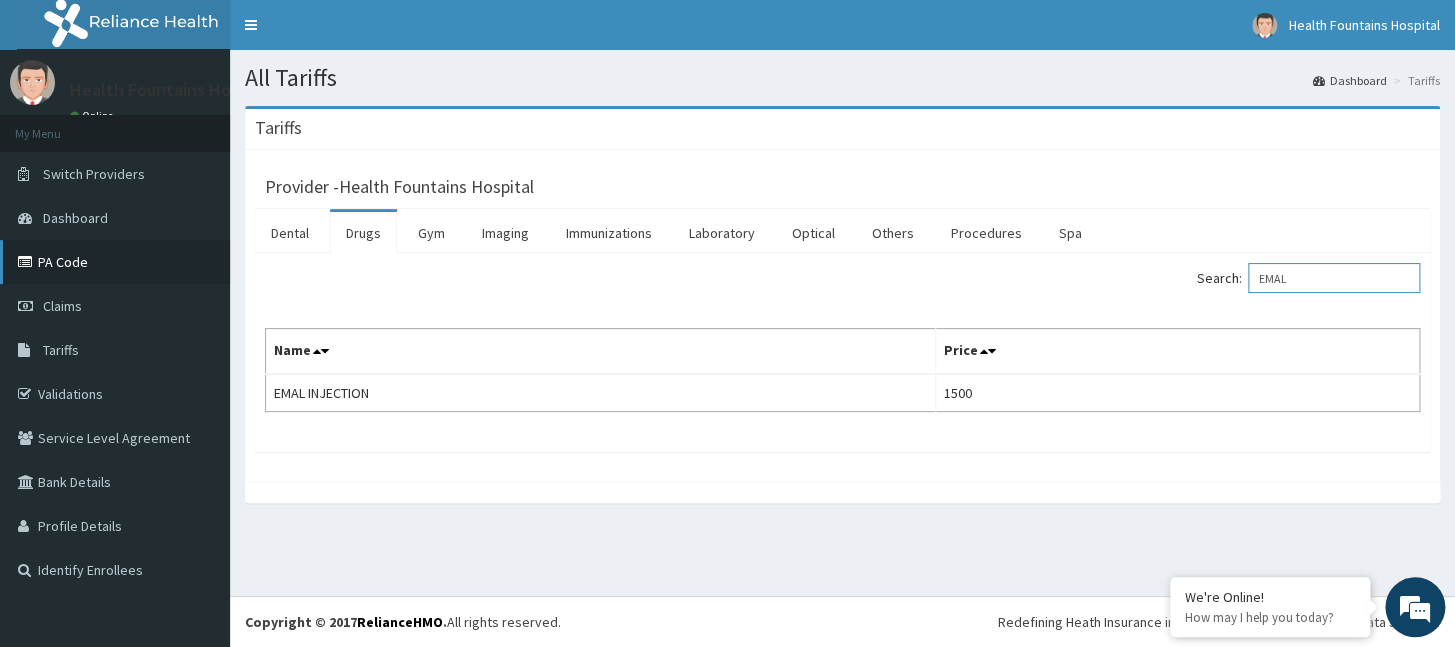 type on "EMAL" 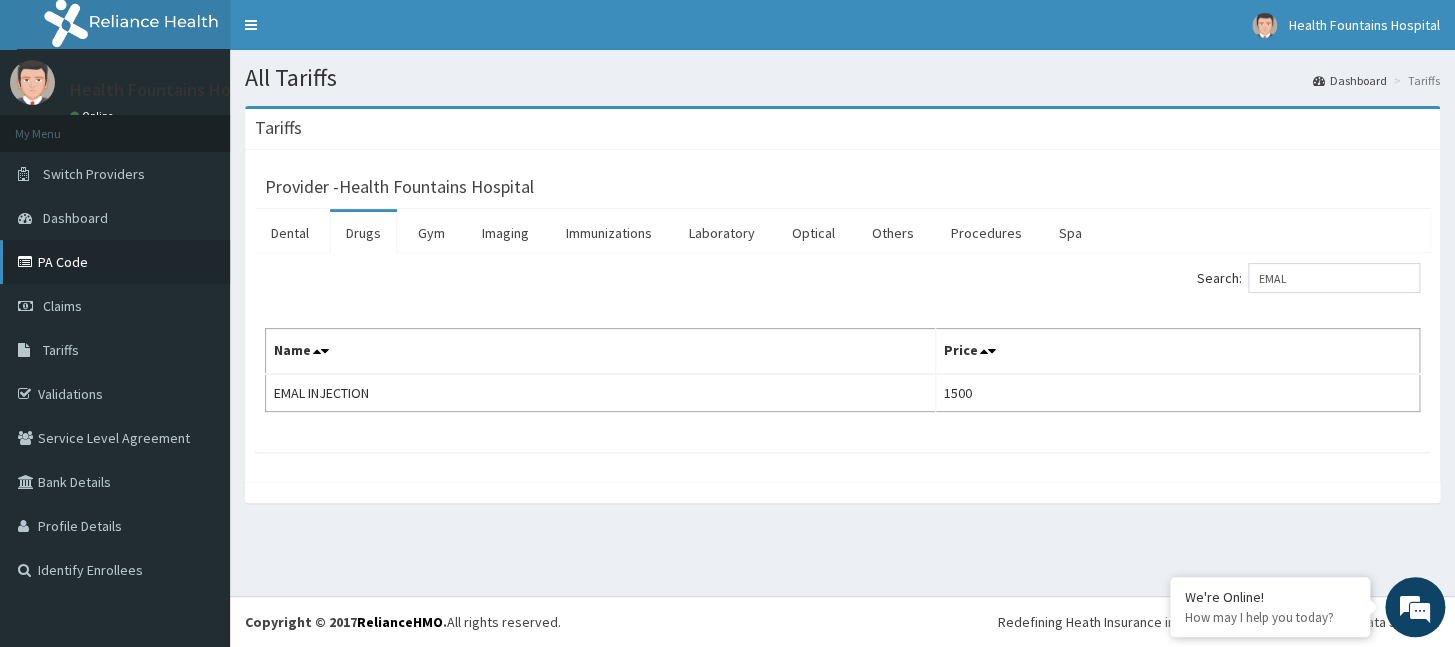 click at bounding box center (28, 262) 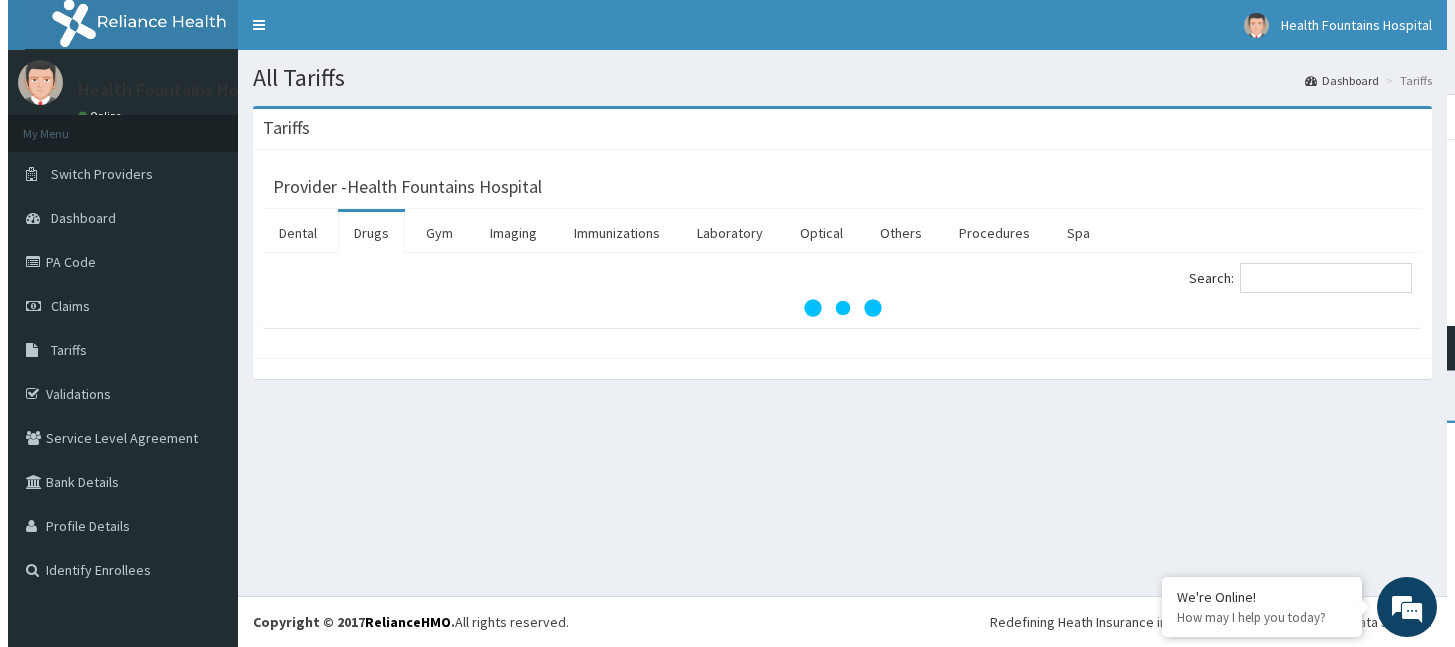 scroll, scrollTop: 0, scrollLeft: 0, axis: both 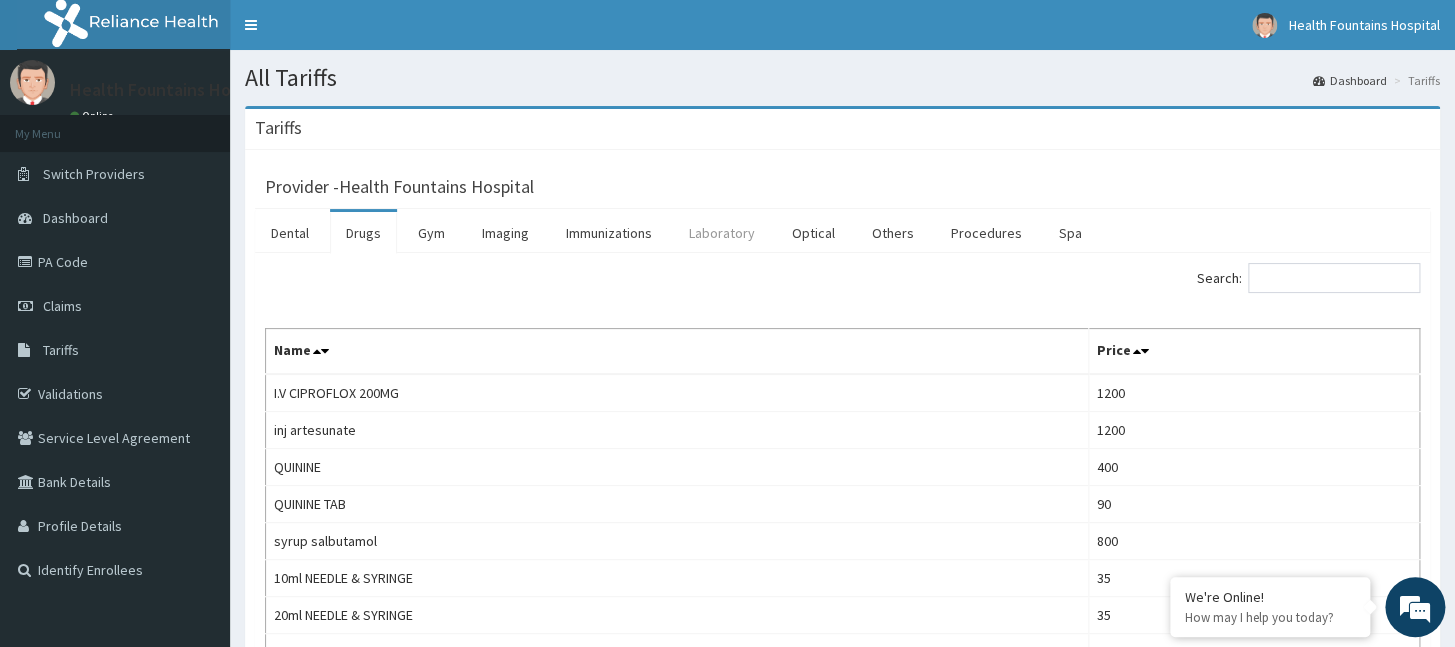 click on "Laboratory" at bounding box center (722, 233) 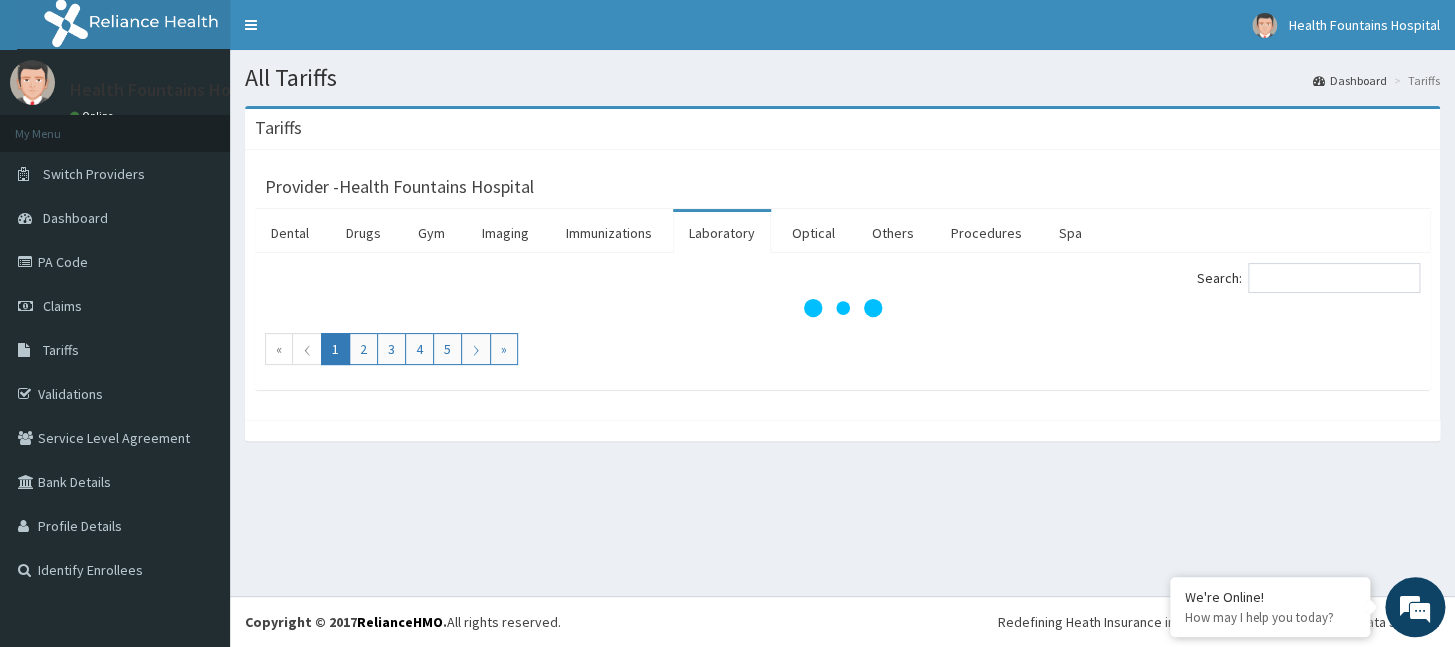 scroll, scrollTop: 0, scrollLeft: 0, axis: both 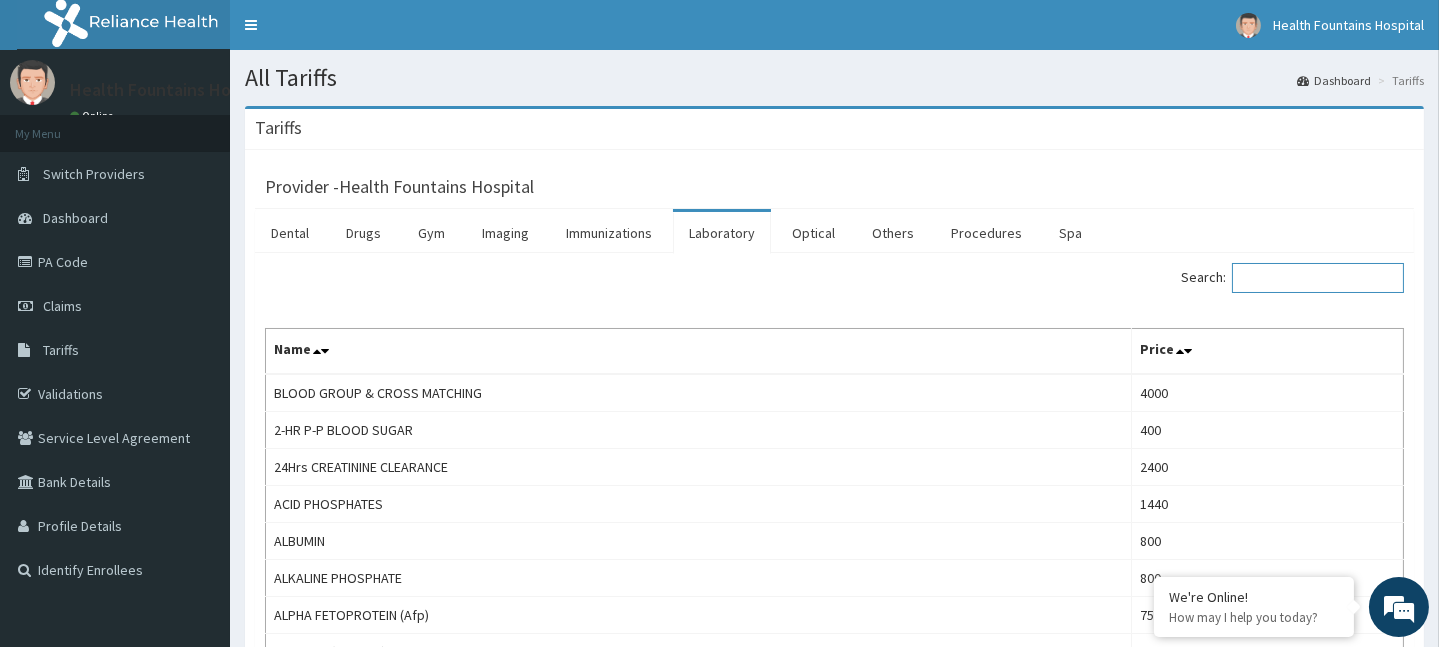 click on "Search:" at bounding box center [1318, 278] 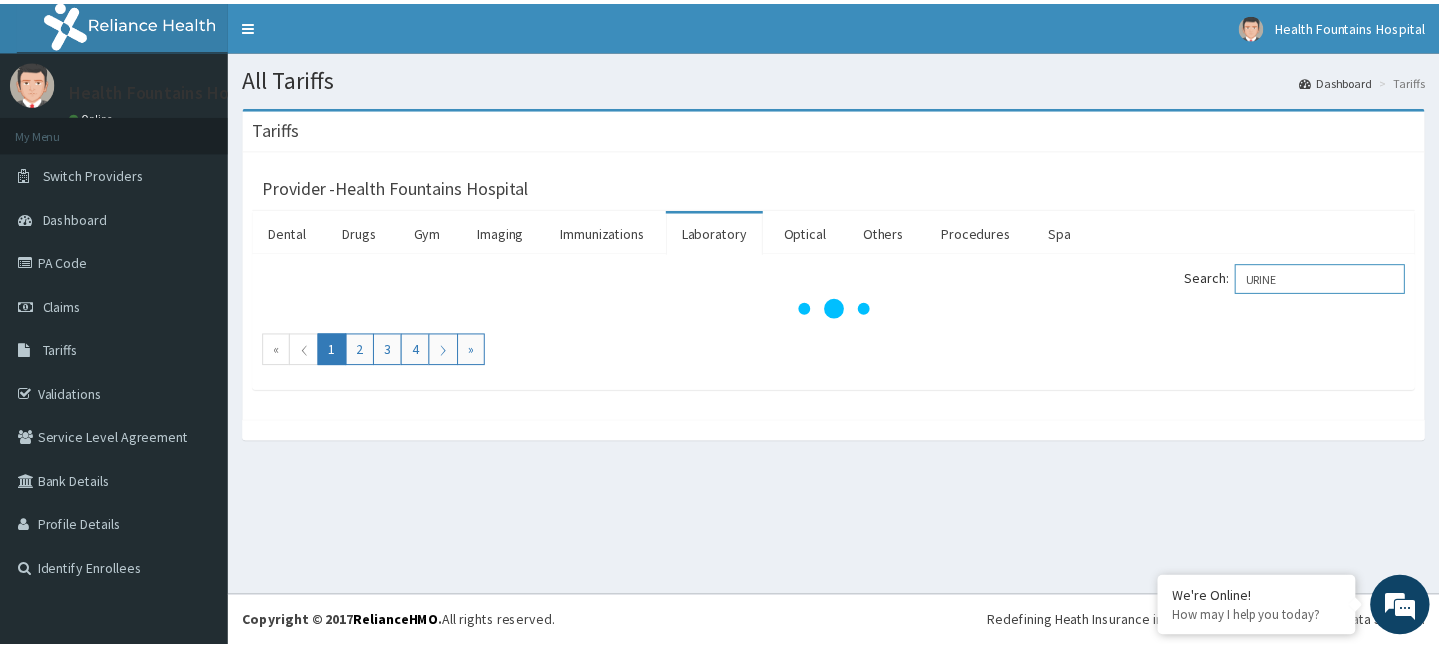 scroll, scrollTop: 0, scrollLeft: 0, axis: both 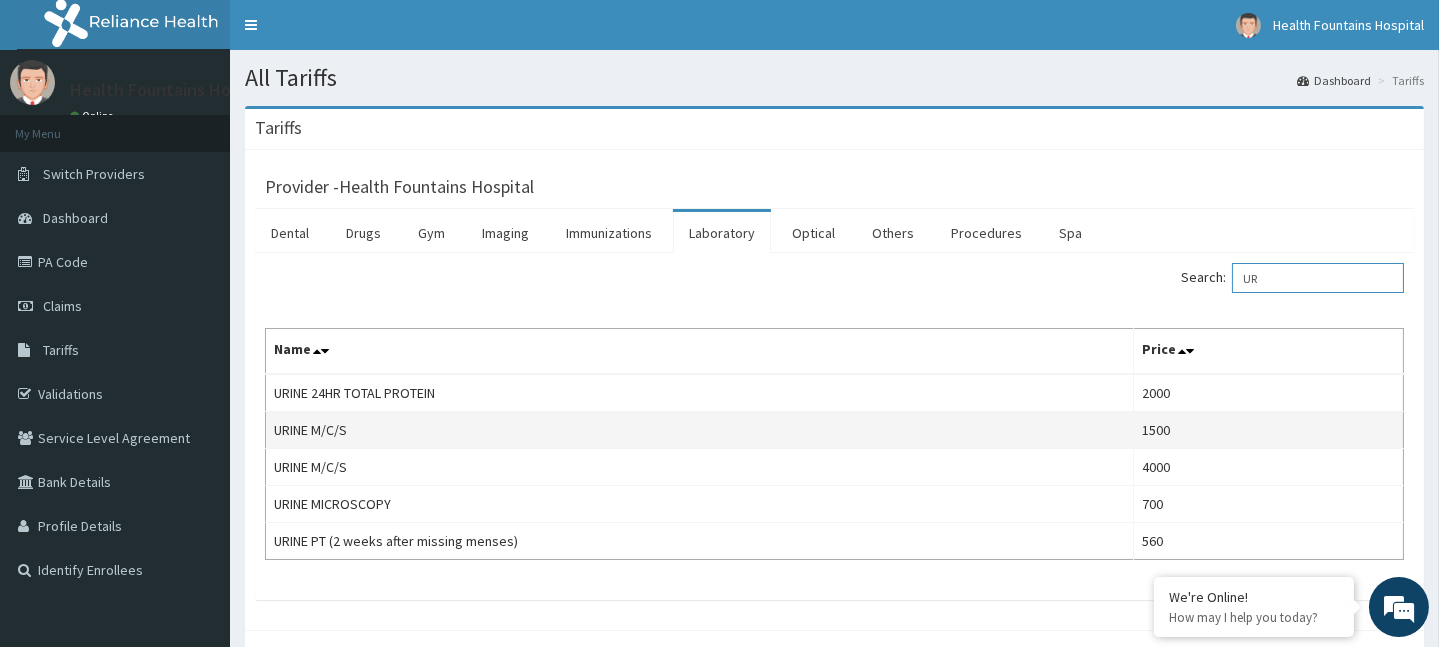 type on "U" 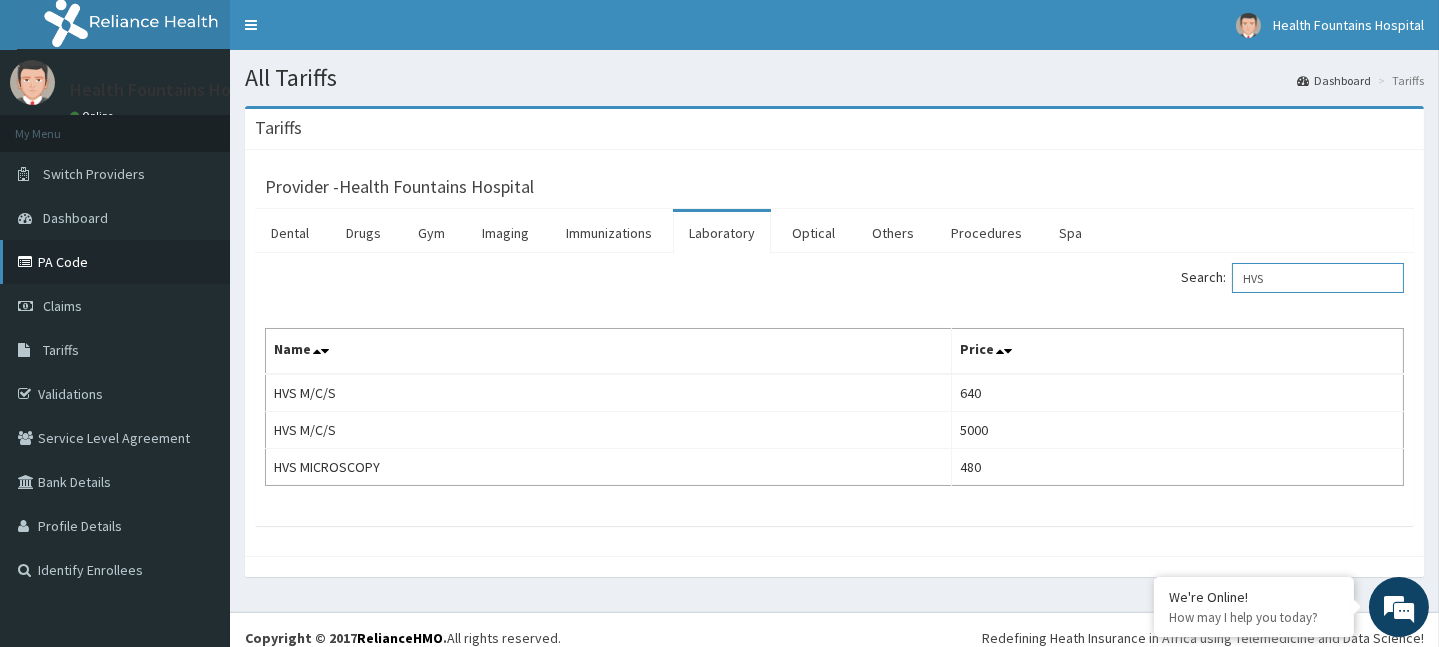 type on "HVS" 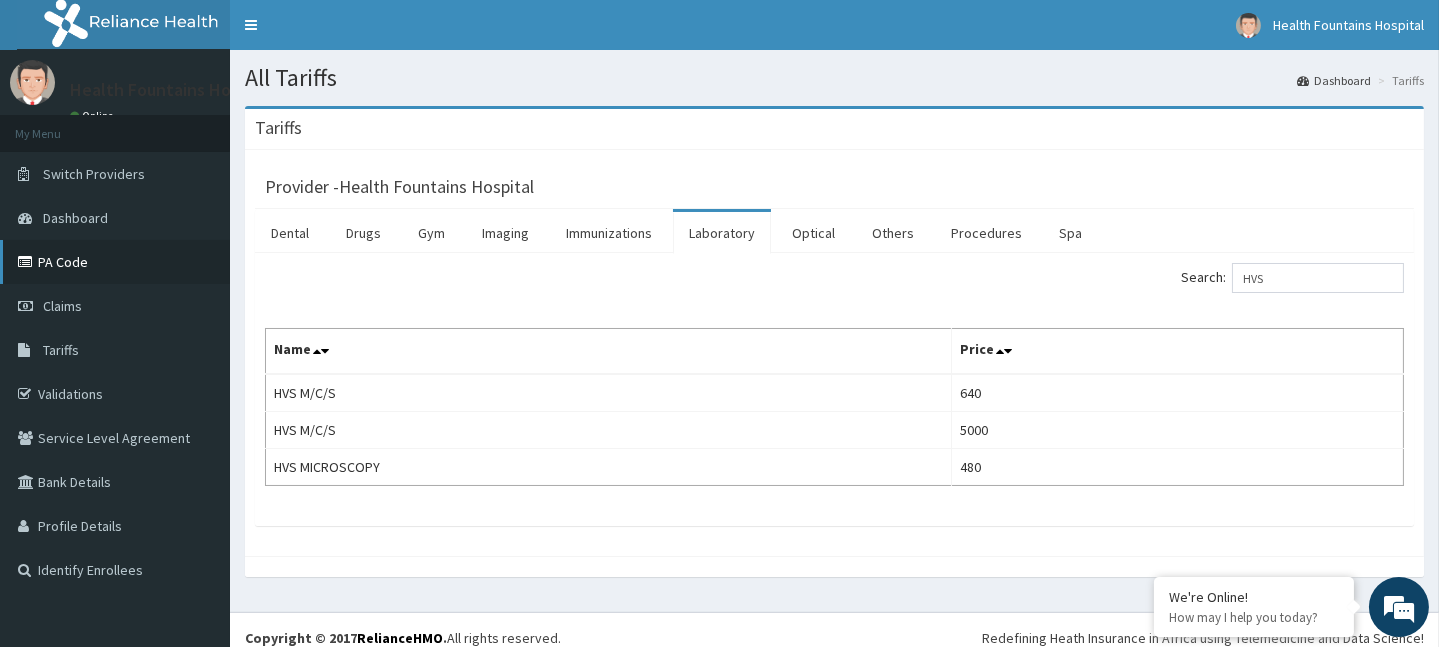 click at bounding box center [28, 262] 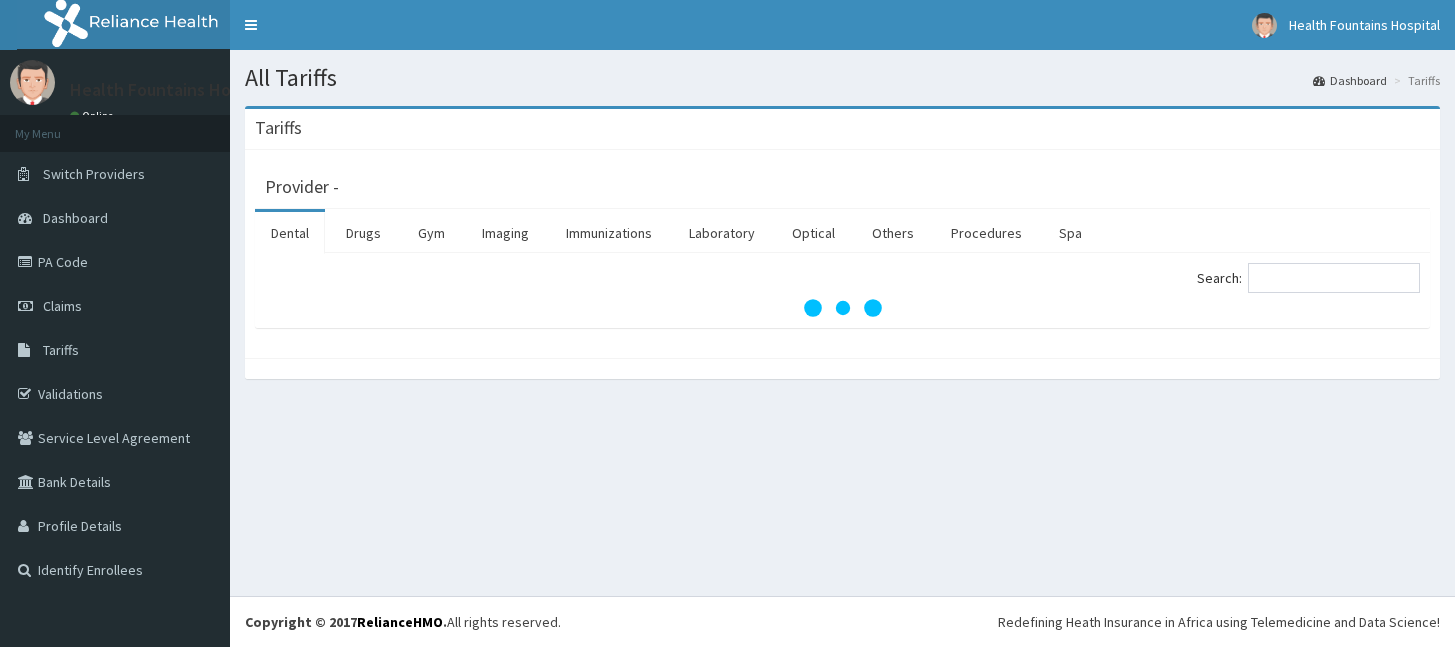 scroll, scrollTop: 0, scrollLeft: 0, axis: both 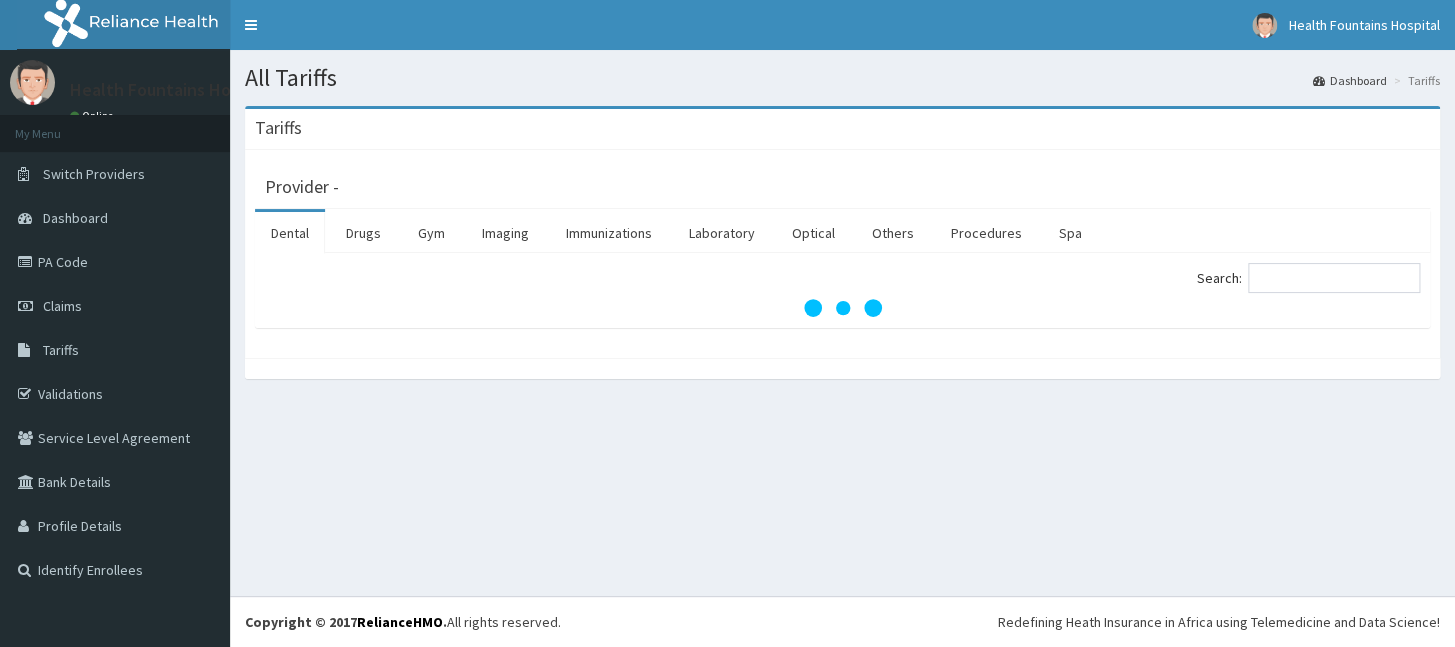 click on "Laboratory" at bounding box center (722, 233) 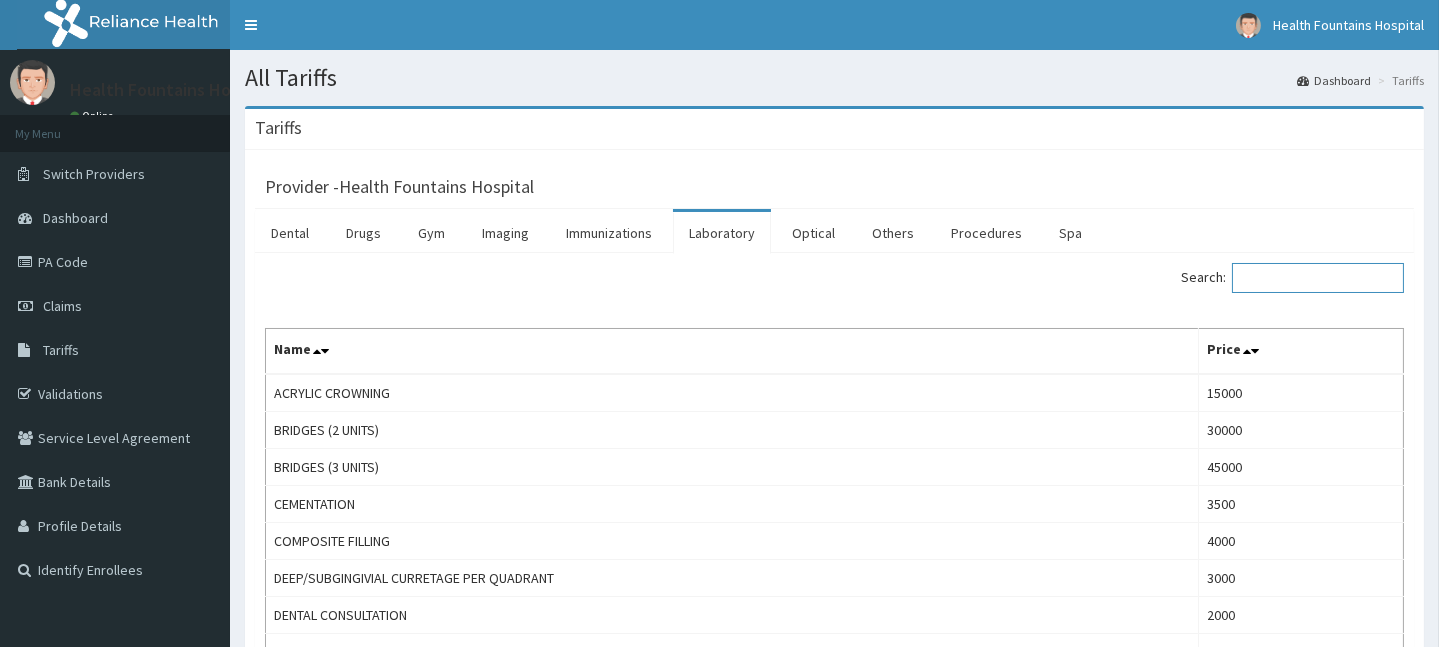 click on "Search:" at bounding box center [1318, 278] 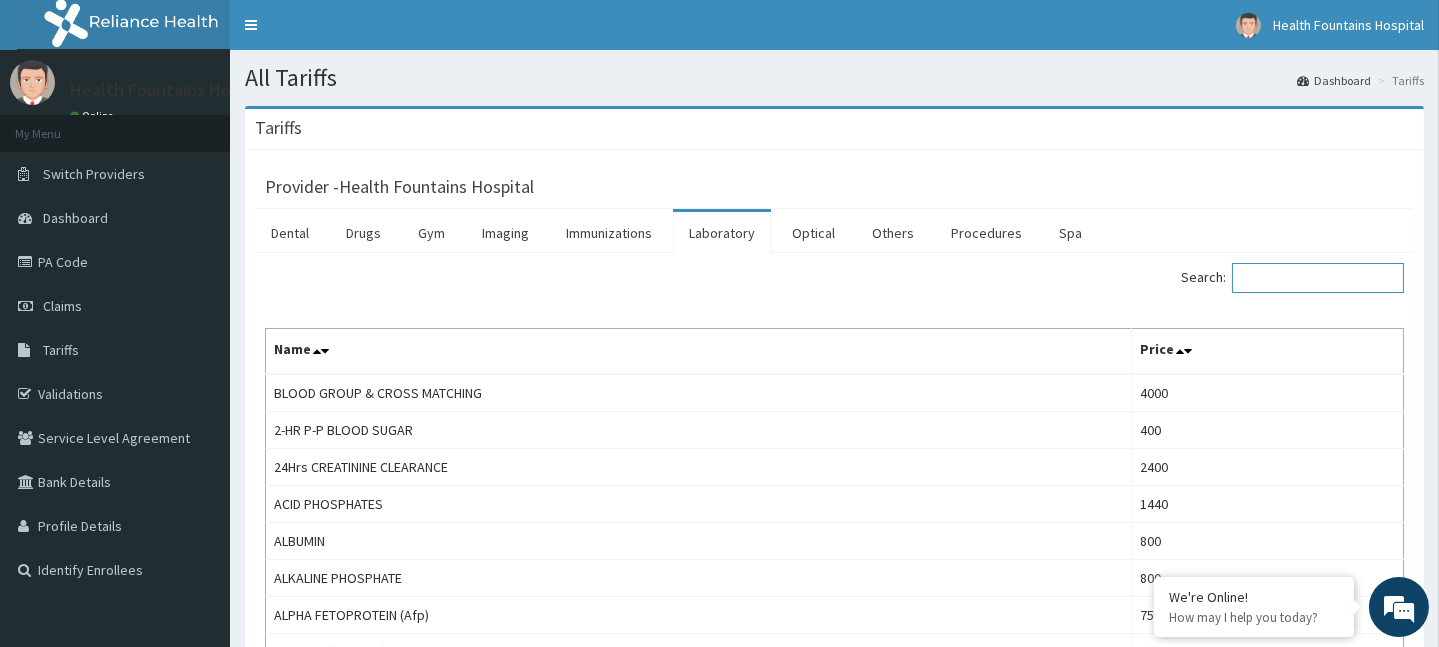 type on "C" 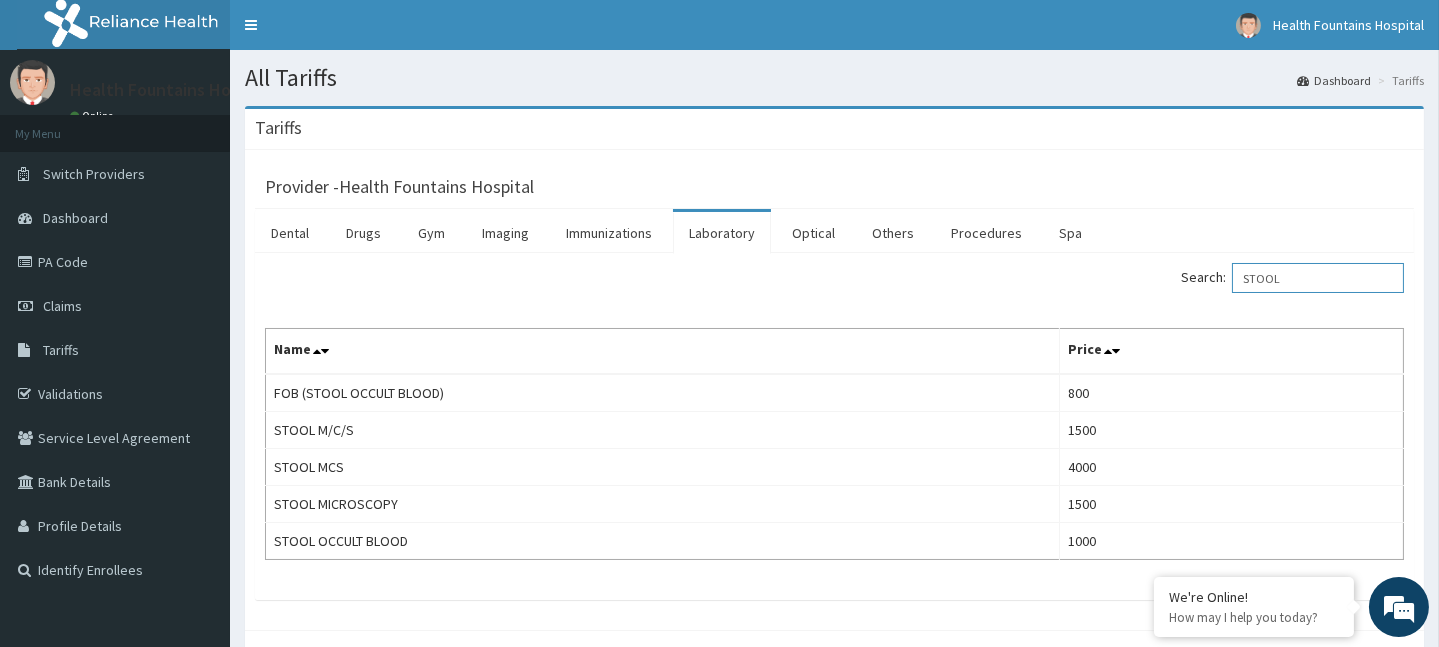 scroll, scrollTop: 0, scrollLeft: 0, axis: both 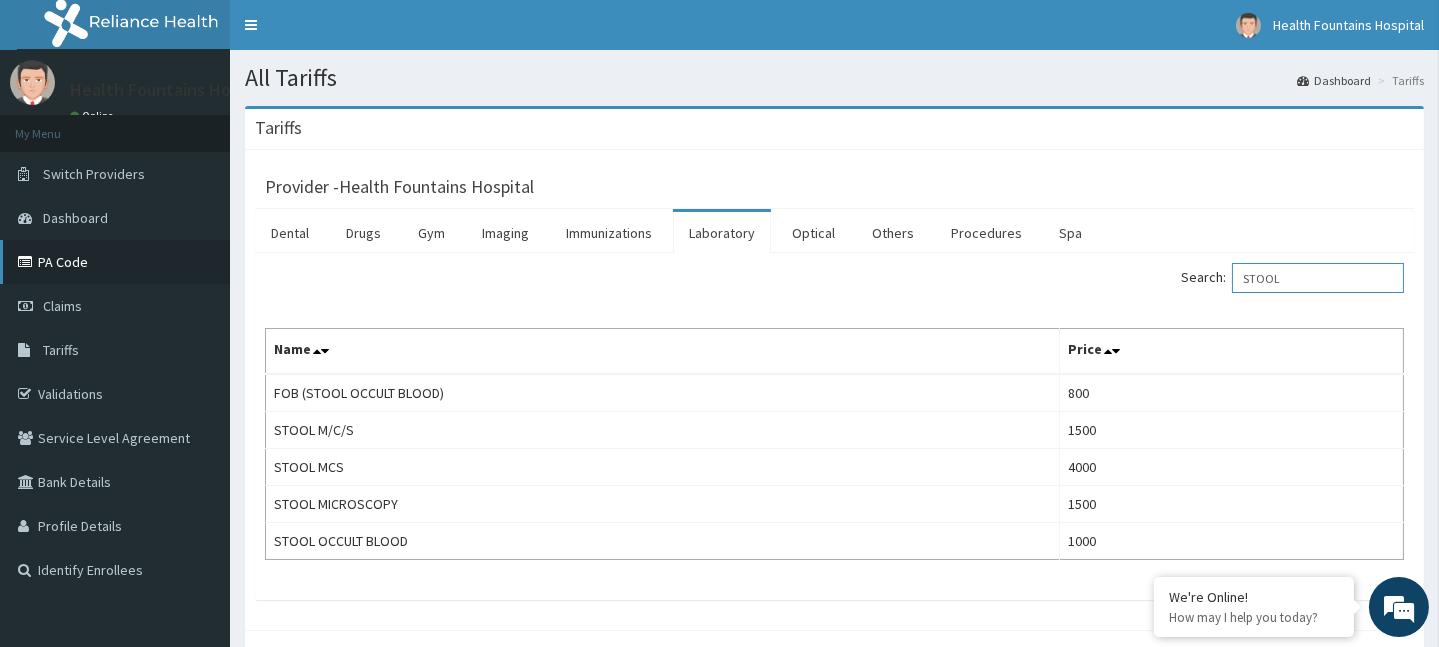 type on "STOOL" 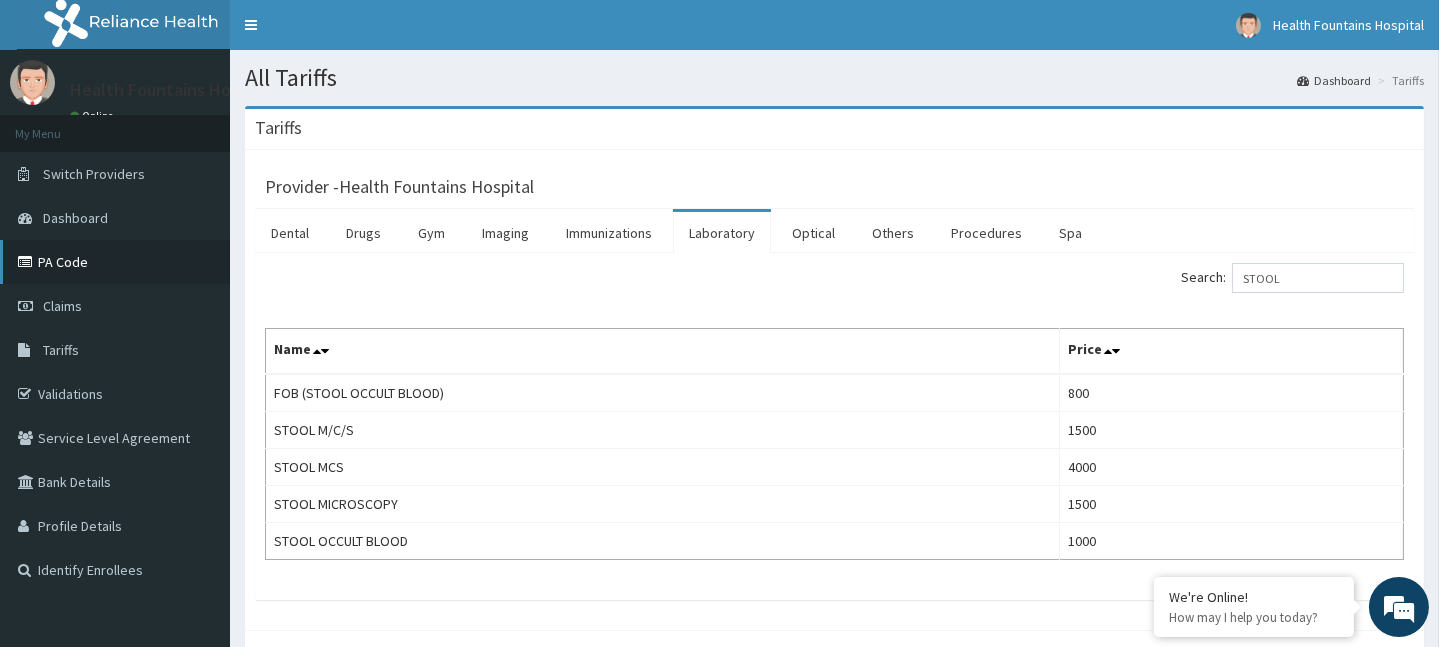 click on "PA Code" at bounding box center [115, 262] 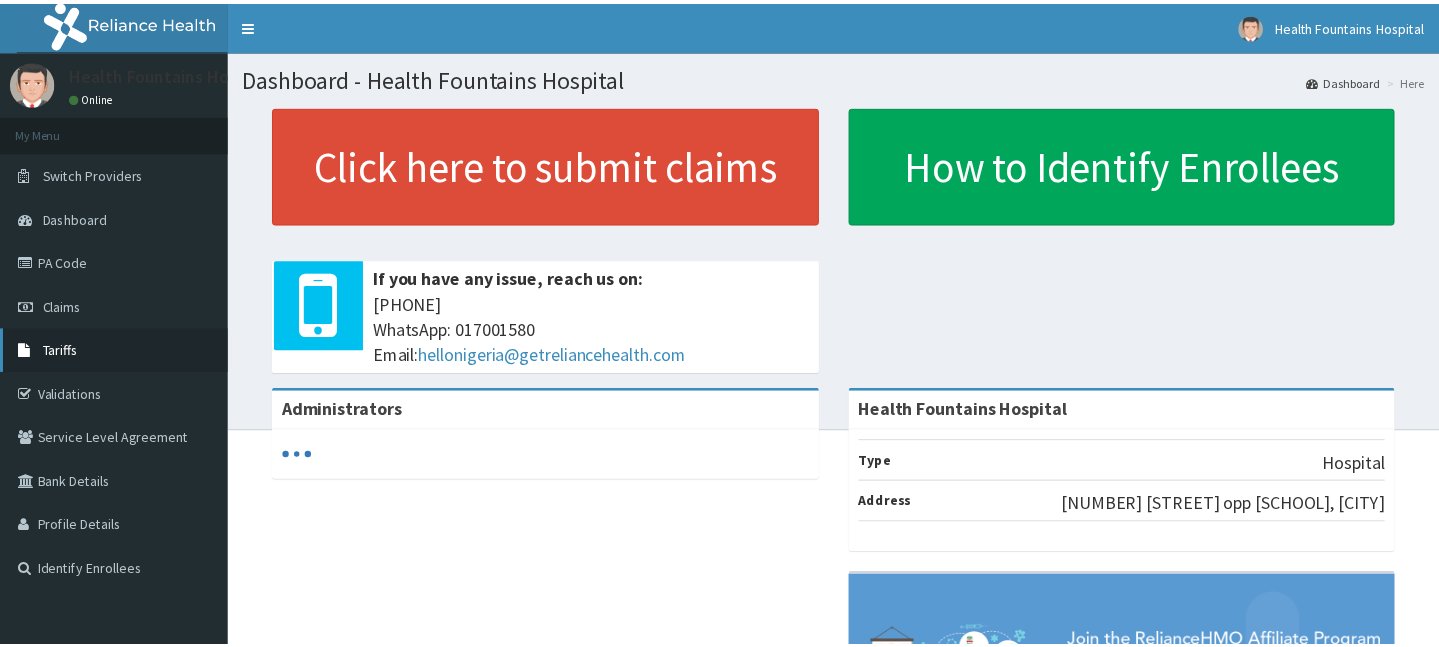scroll, scrollTop: 0, scrollLeft: 0, axis: both 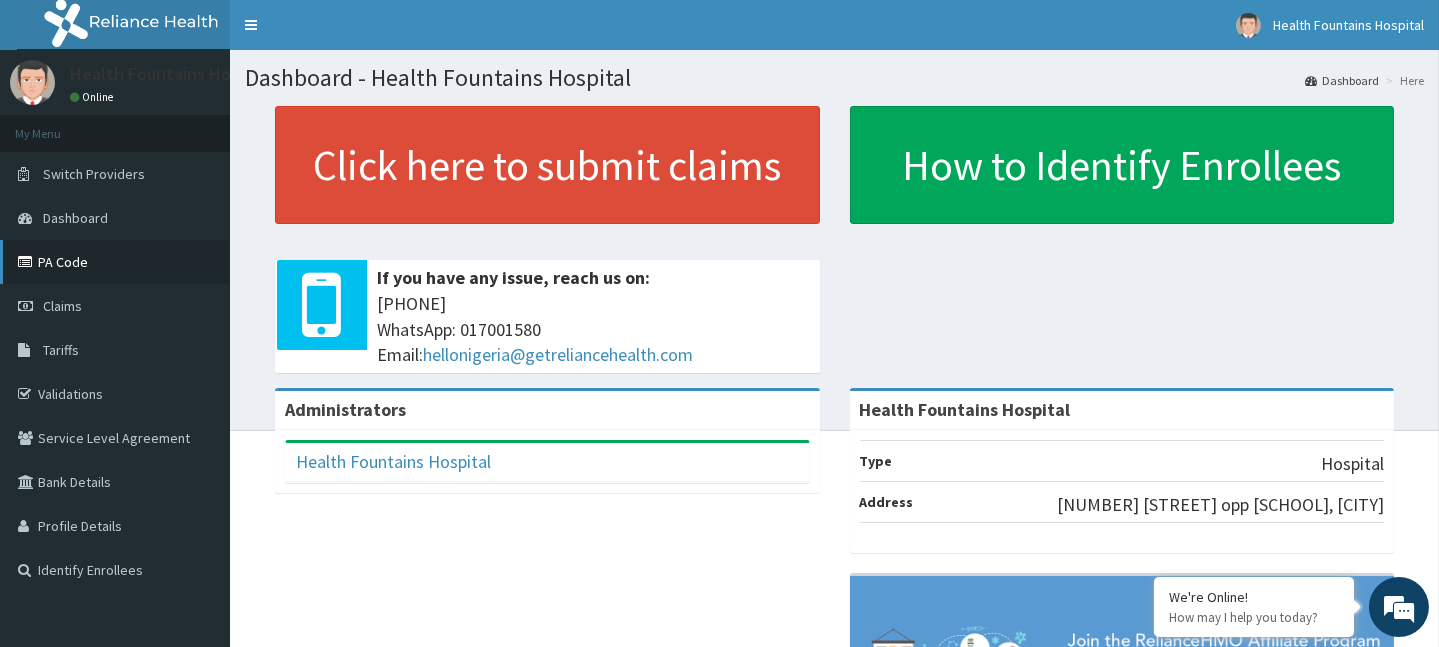 click on "PA Code" at bounding box center (115, 262) 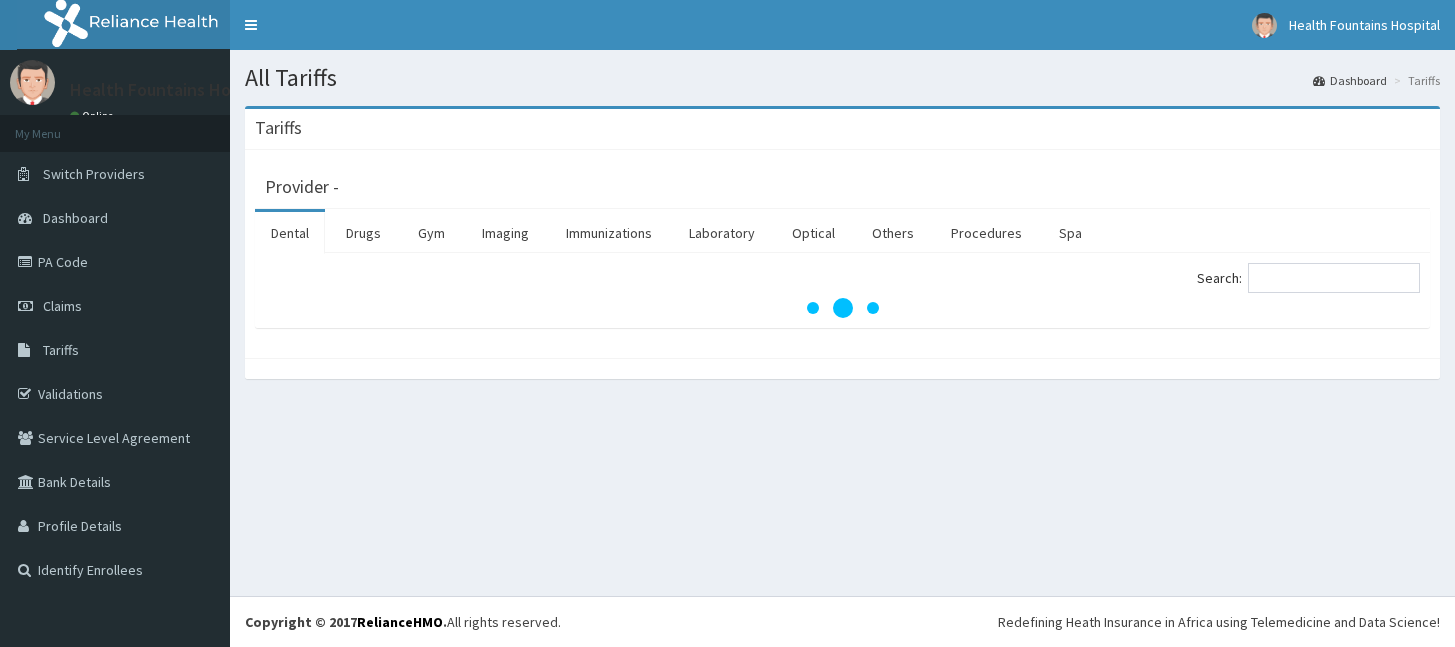 scroll, scrollTop: 0, scrollLeft: 0, axis: both 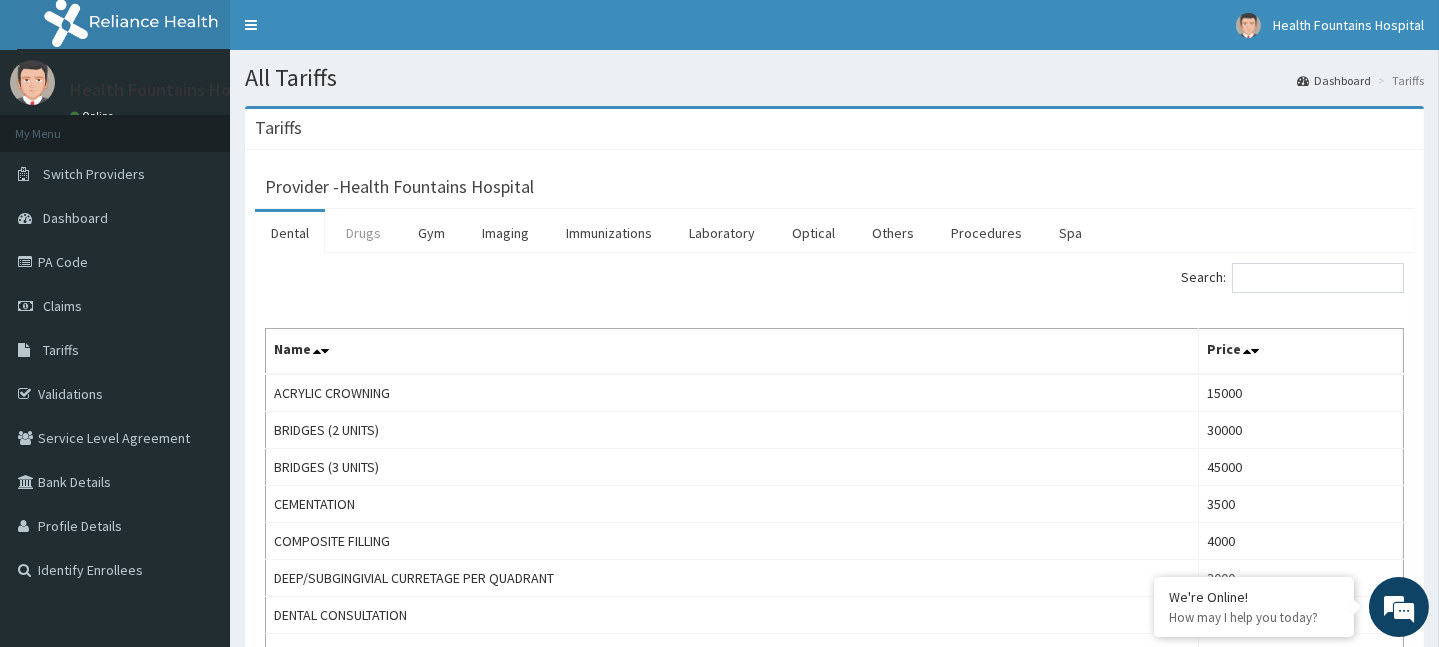 click on "Drugs" at bounding box center (363, 233) 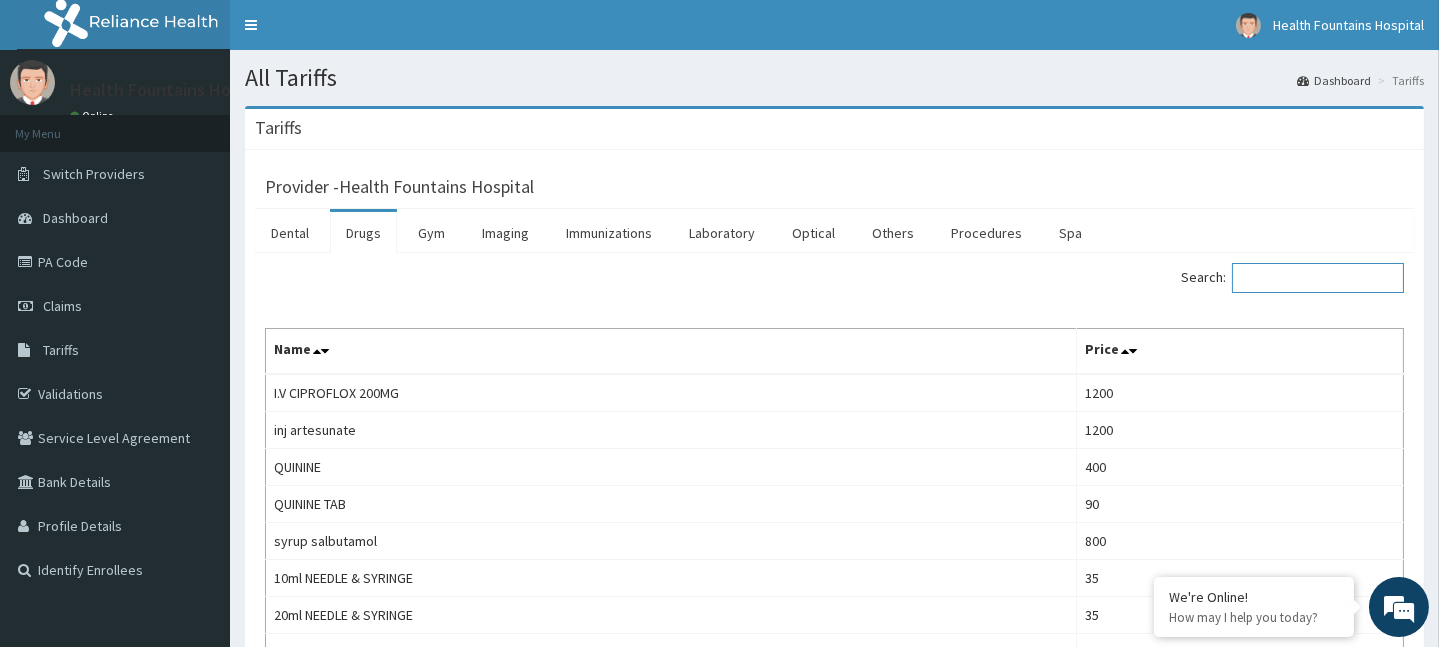 click on "Search:" at bounding box center [1318, 278] 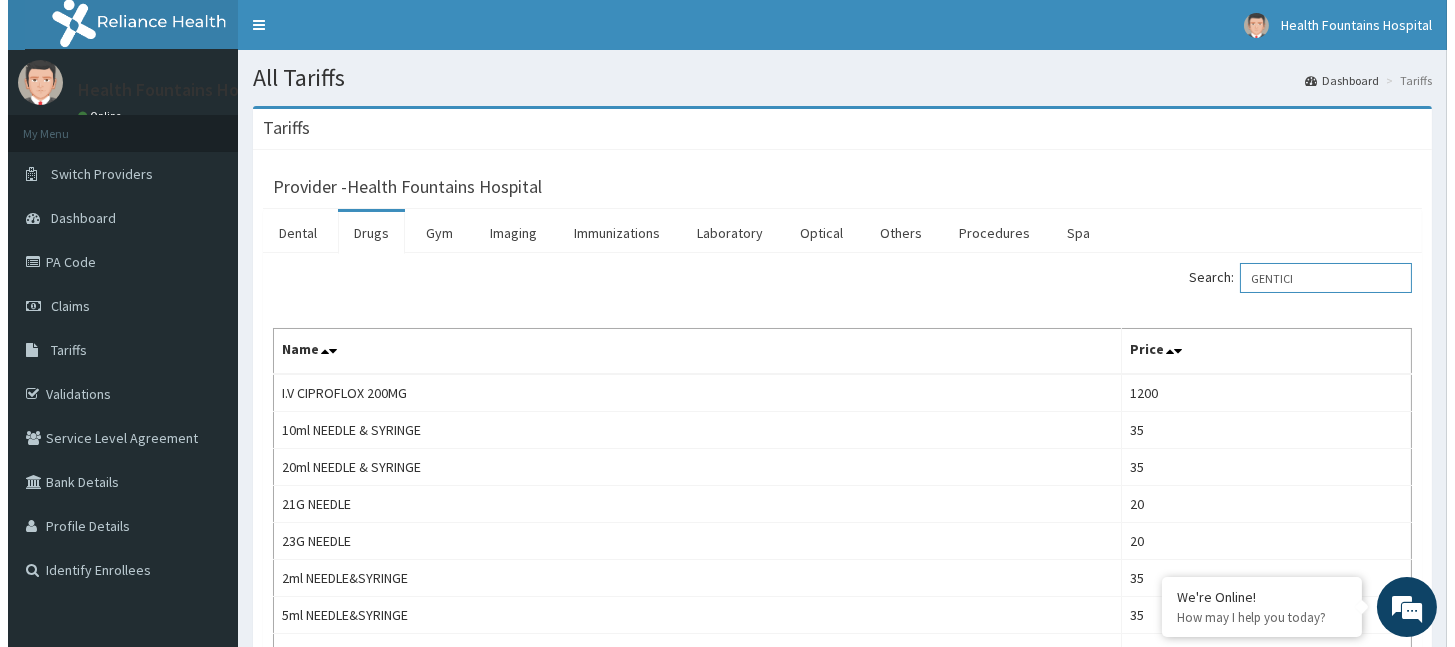 scroll, scrollTop: 0, scrollLeft: 0, axis: both 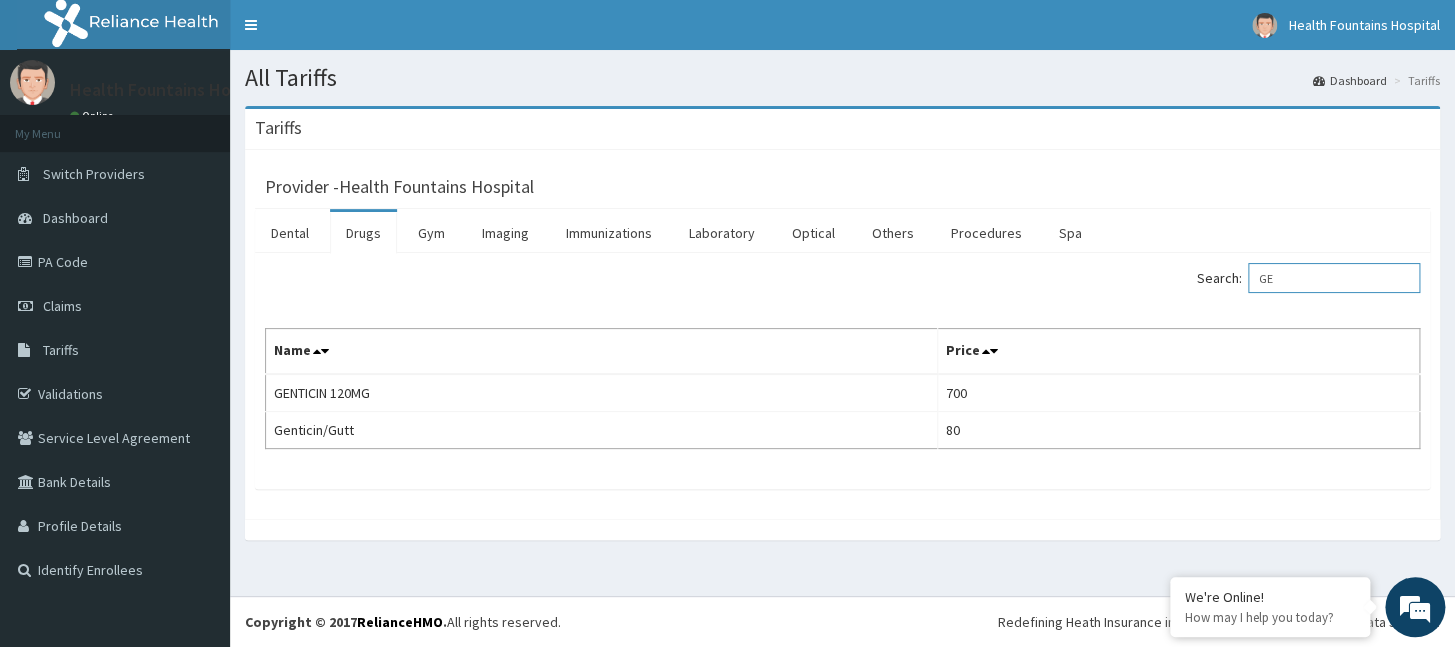 type on "G" 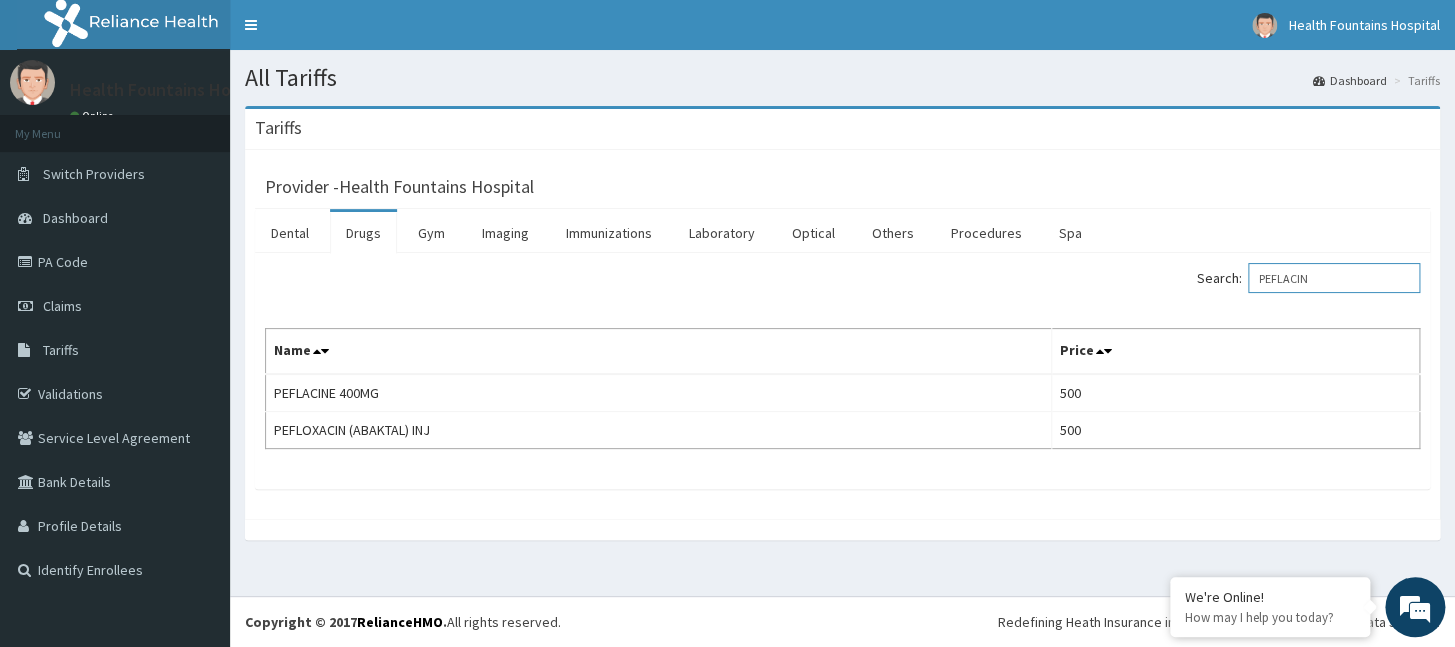 type on "PEFLACINE" 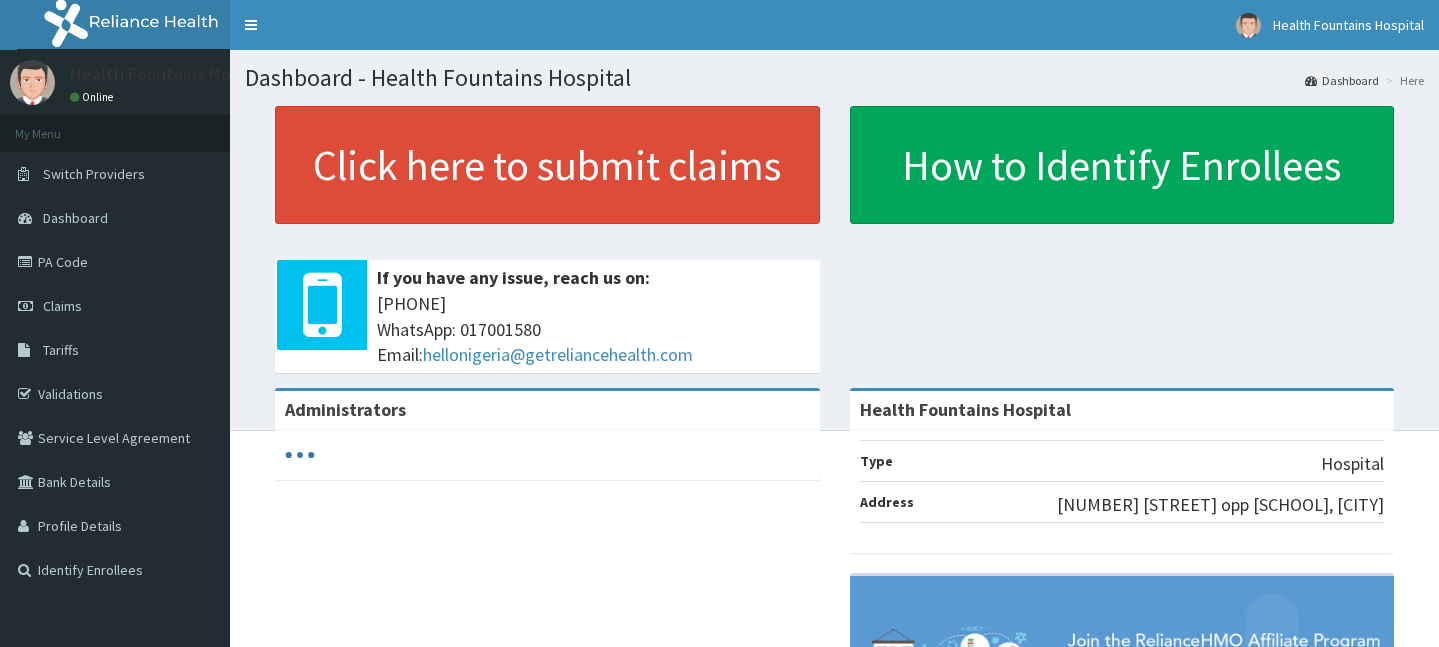 scroll, scrollTop: 0, scrollLeft: 0, axis: both 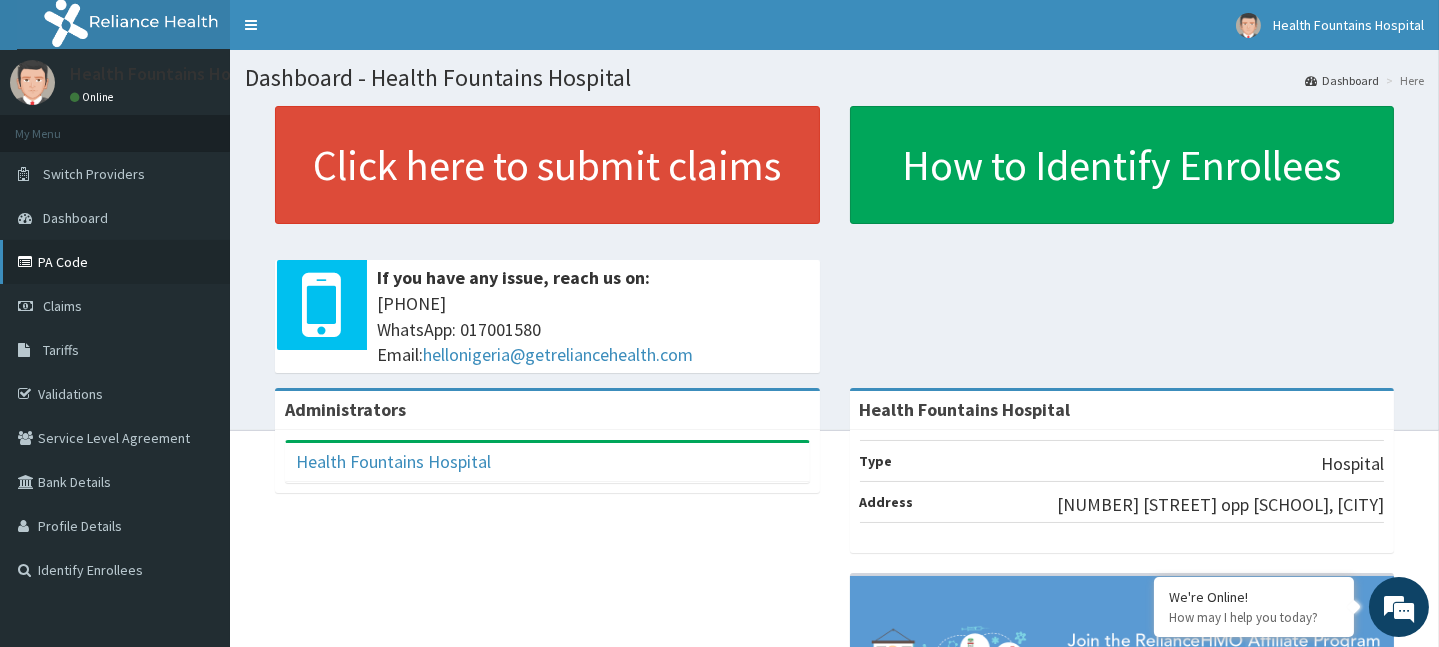 click on "PA Code" at bounding box center [115, 262] 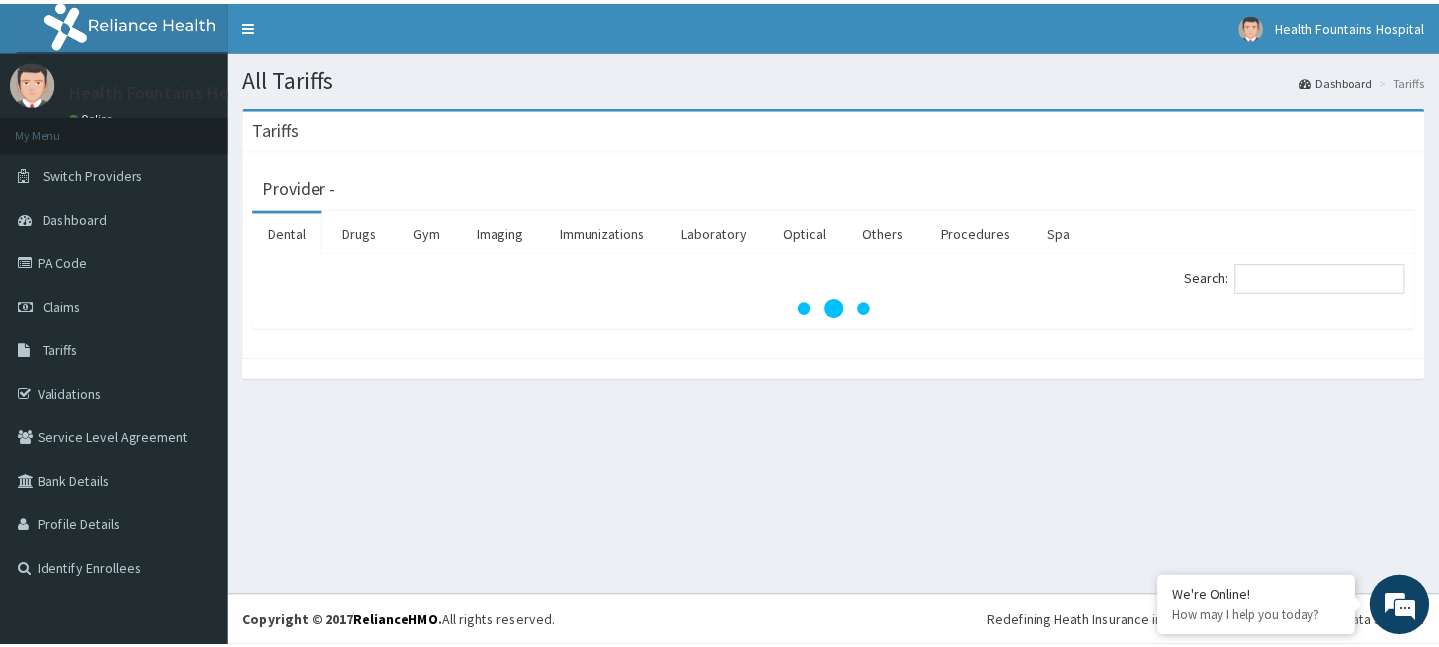 scroll, scrollTop: 0, scrollLeft: 0, axis: both 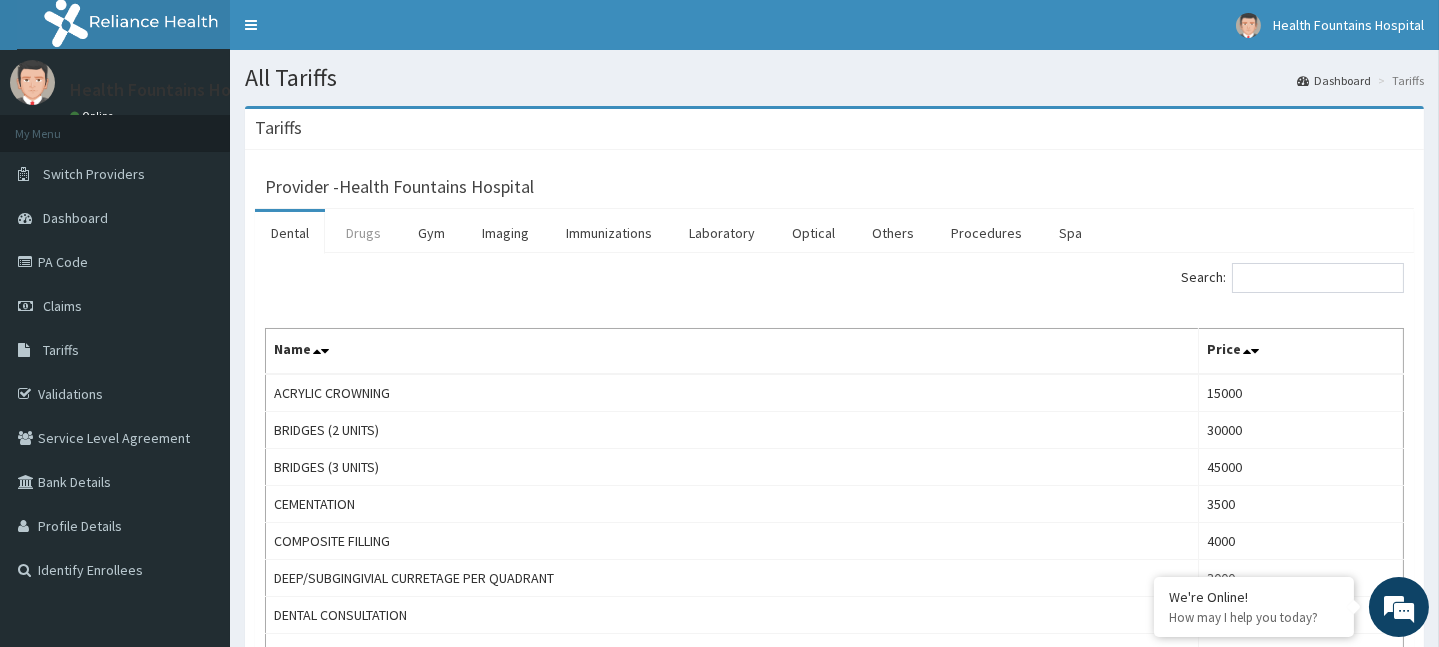 click on "Drugs" at bounding box center (363, 233) 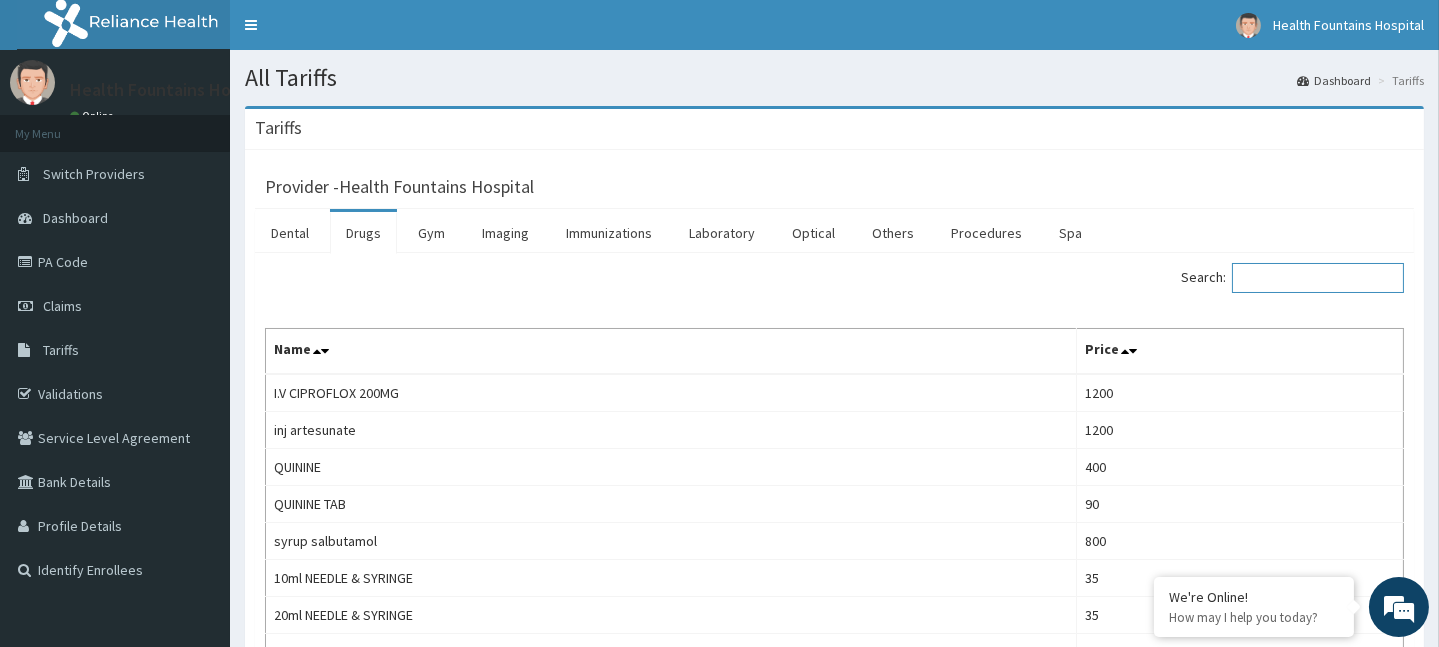 click on "Search:" at bounding box center (1318, 278) 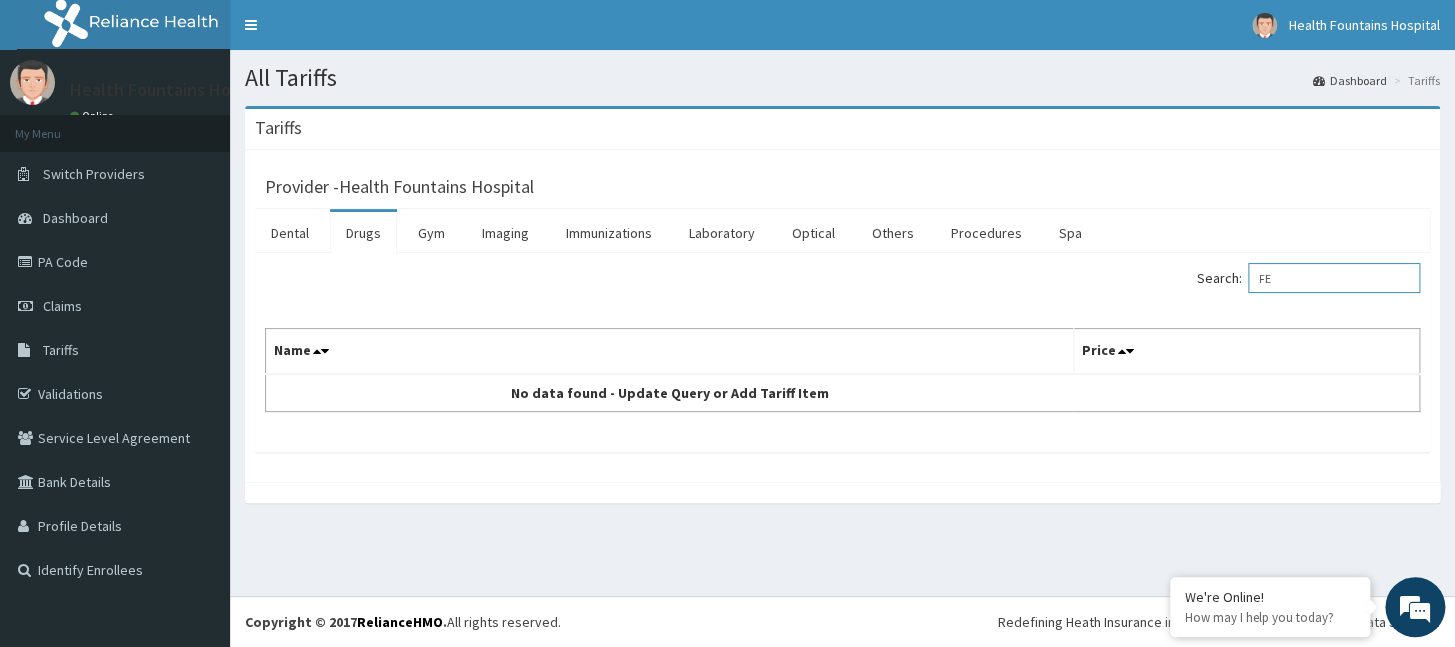 type on "F" 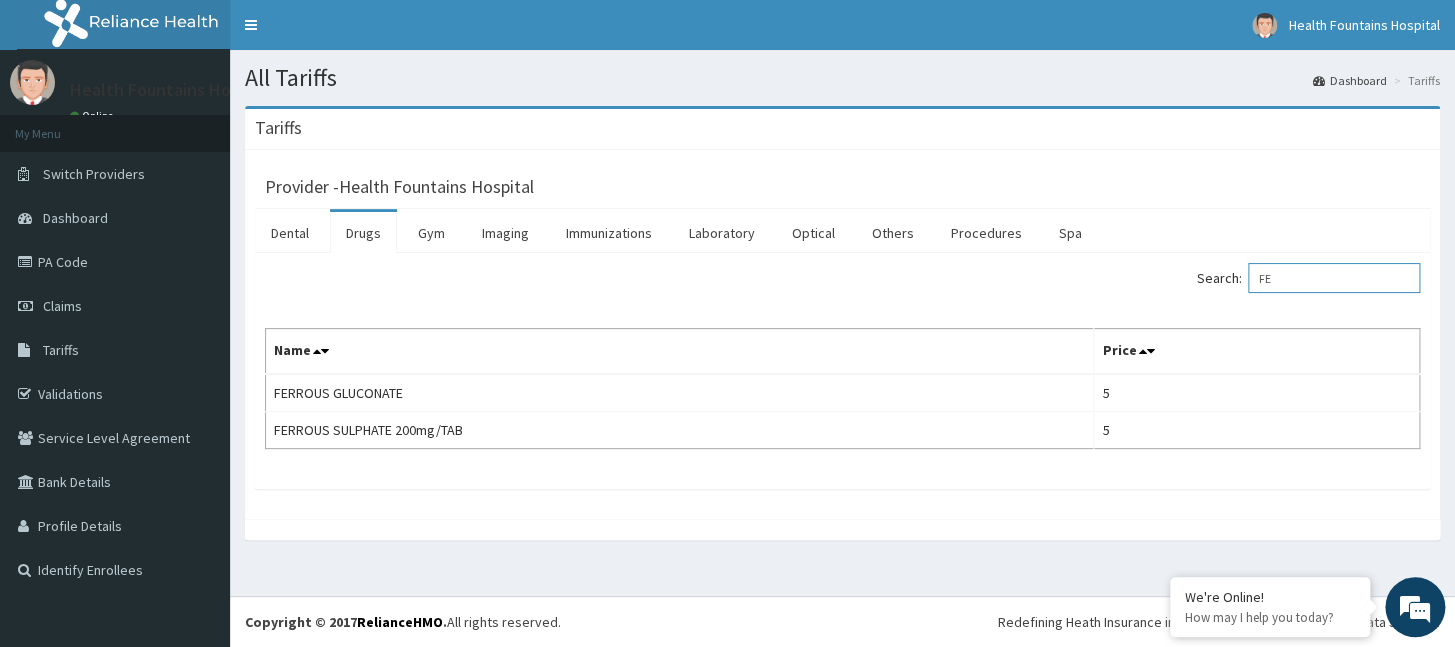 type on "F" 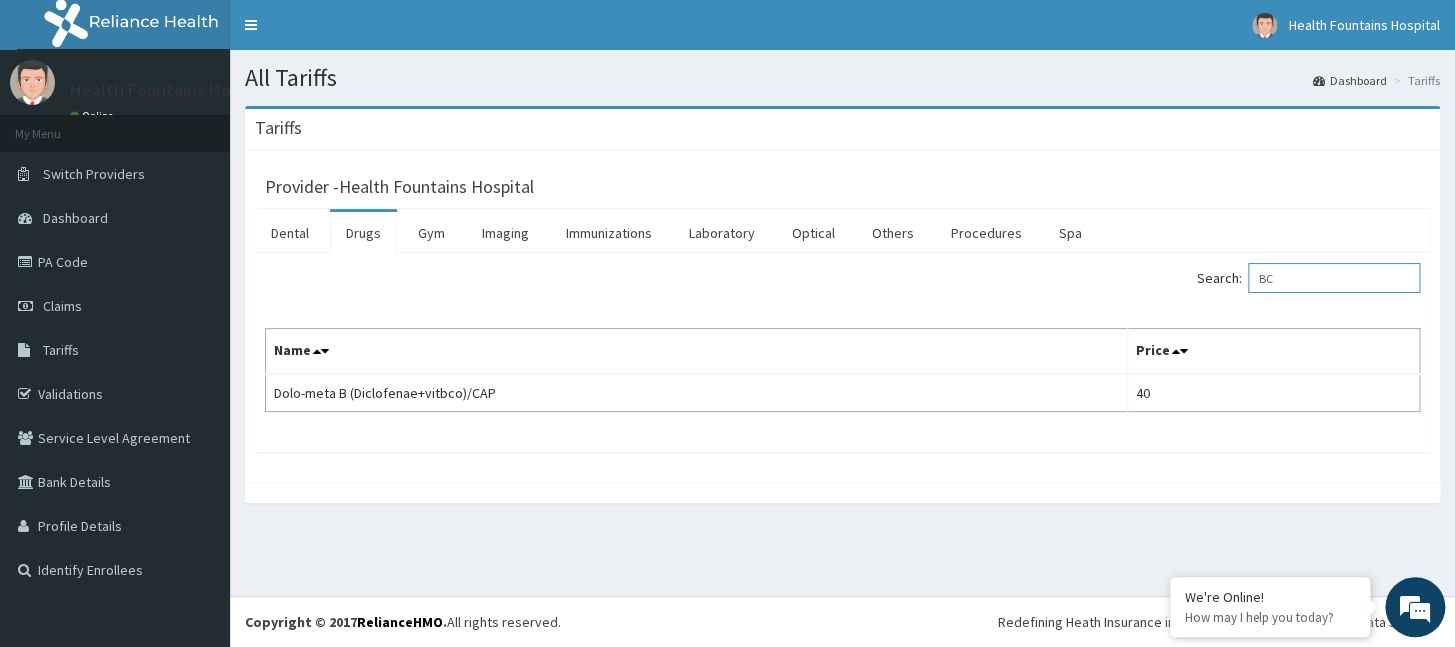 type on "B" 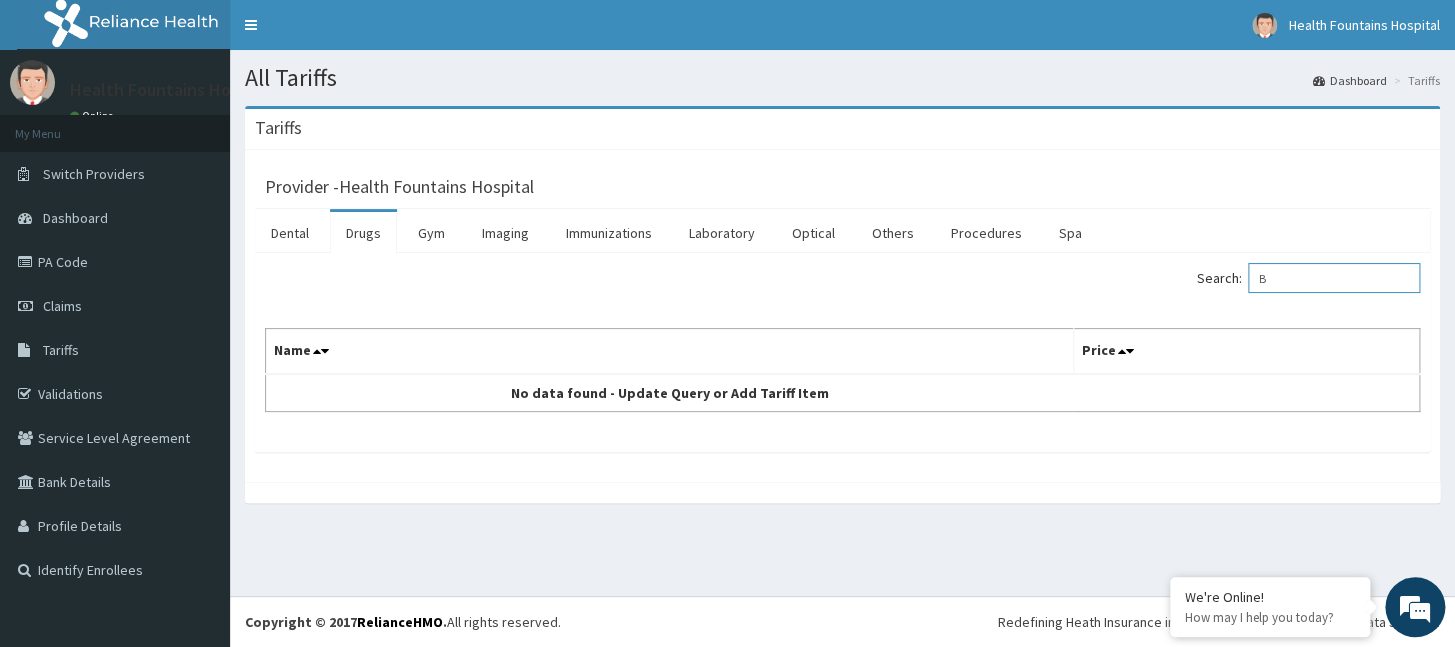 type on "B" 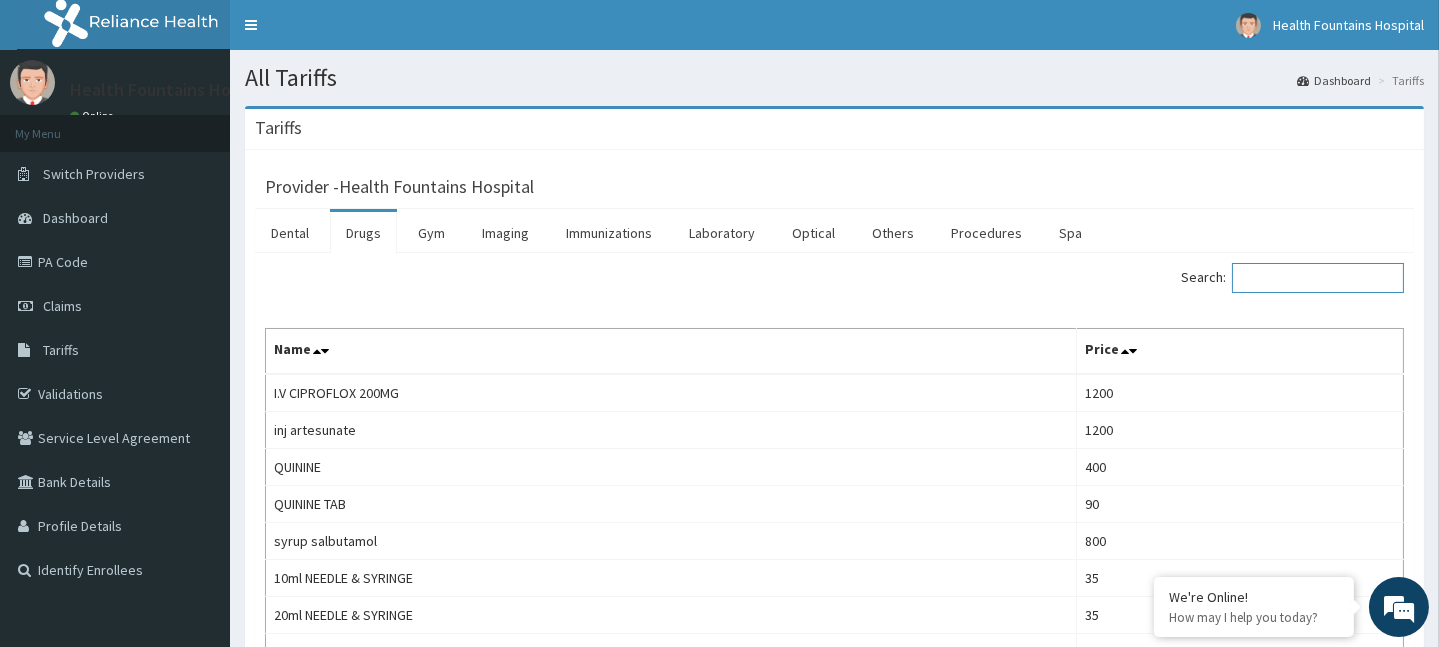 type on "B" 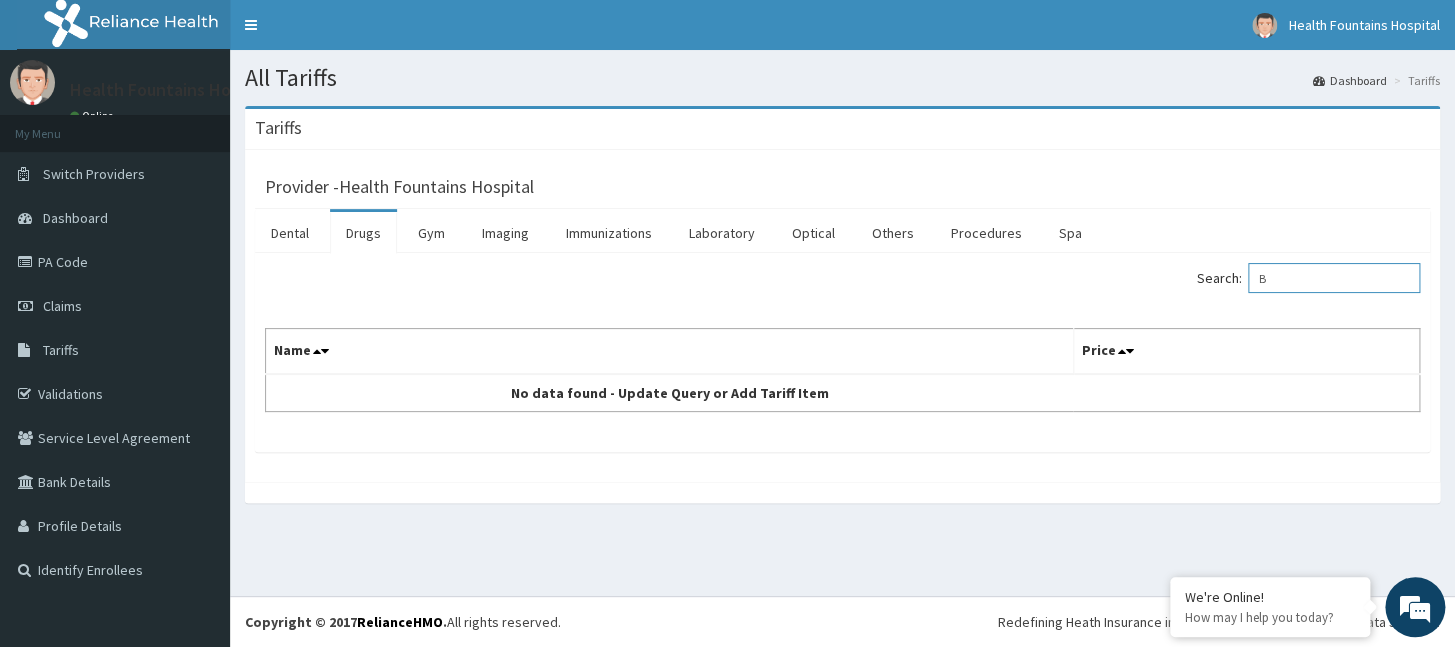 type on "B" 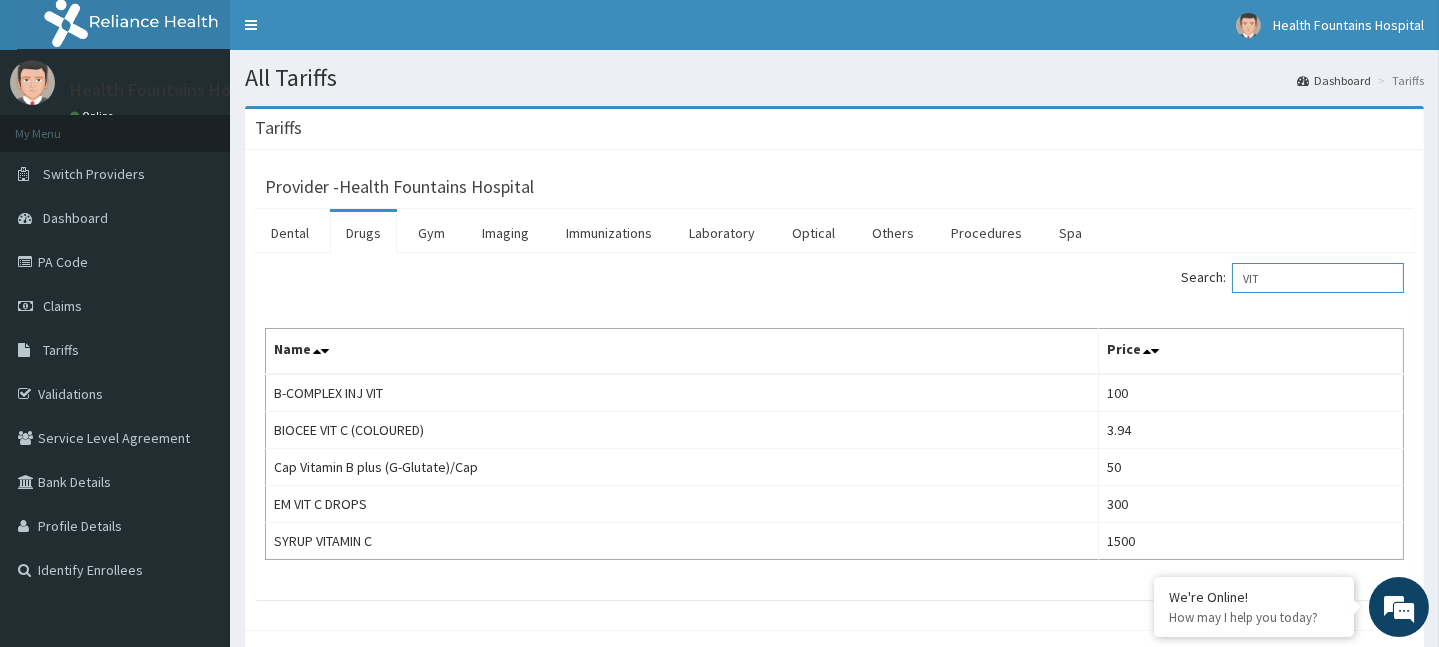 type on "VIT" 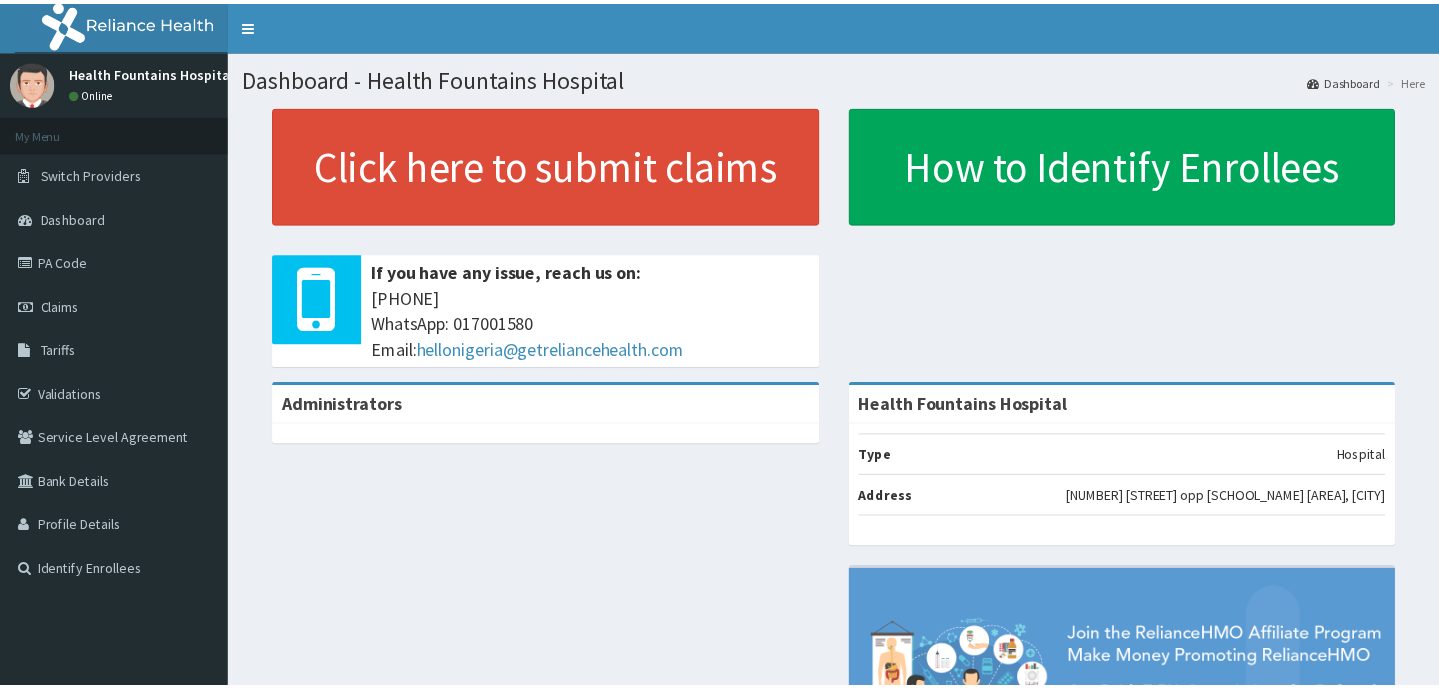 scroll, scrollTop: 0, scrollLeft: 0, axis: both 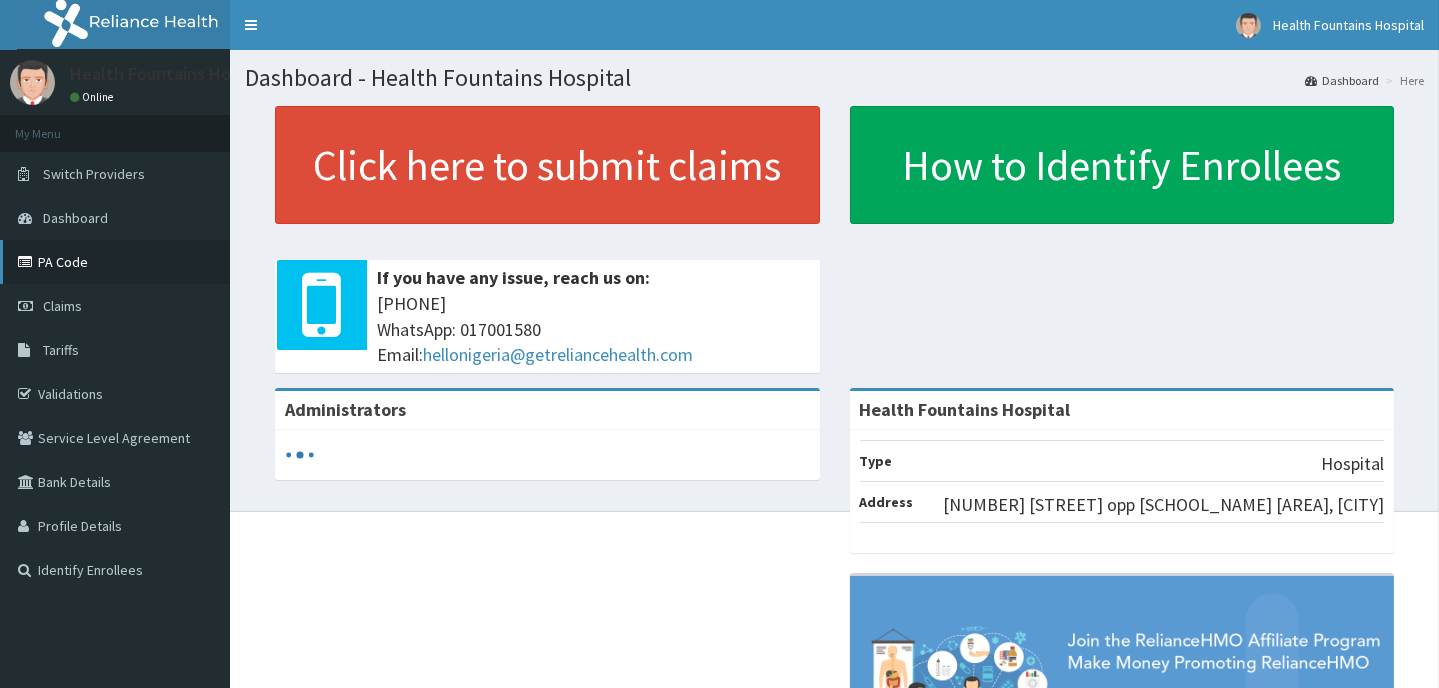 click at bounding box center (28, 262) 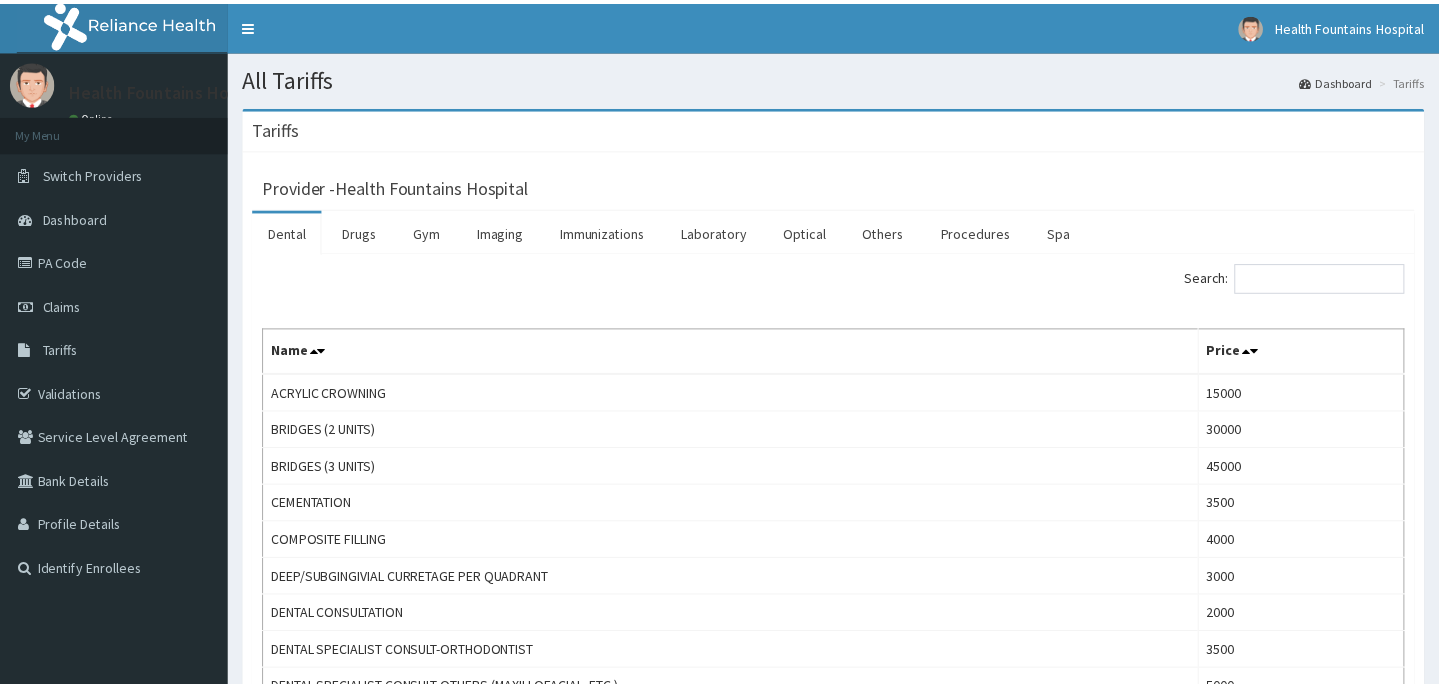scroll, scrollTop: 0, scrollLeft: 0, axis: both 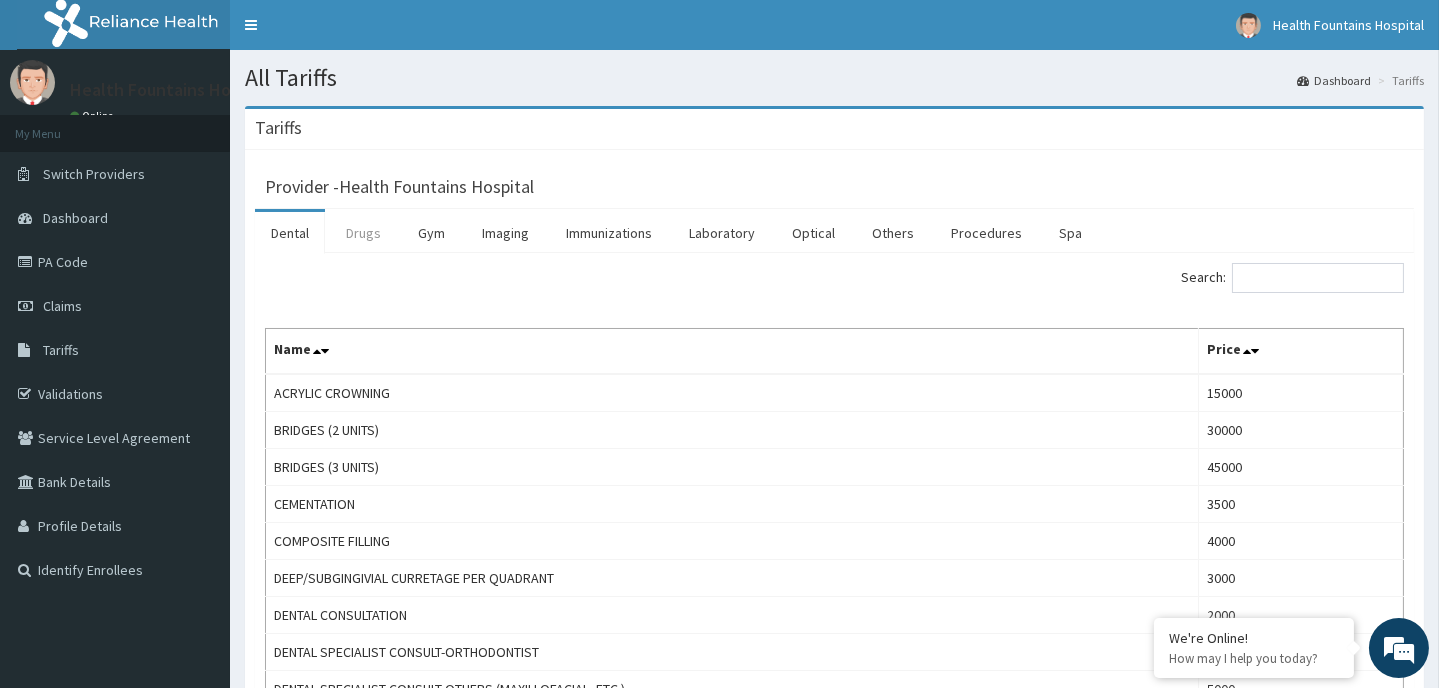 click on "Drugs" at bounding box center (363, 233) 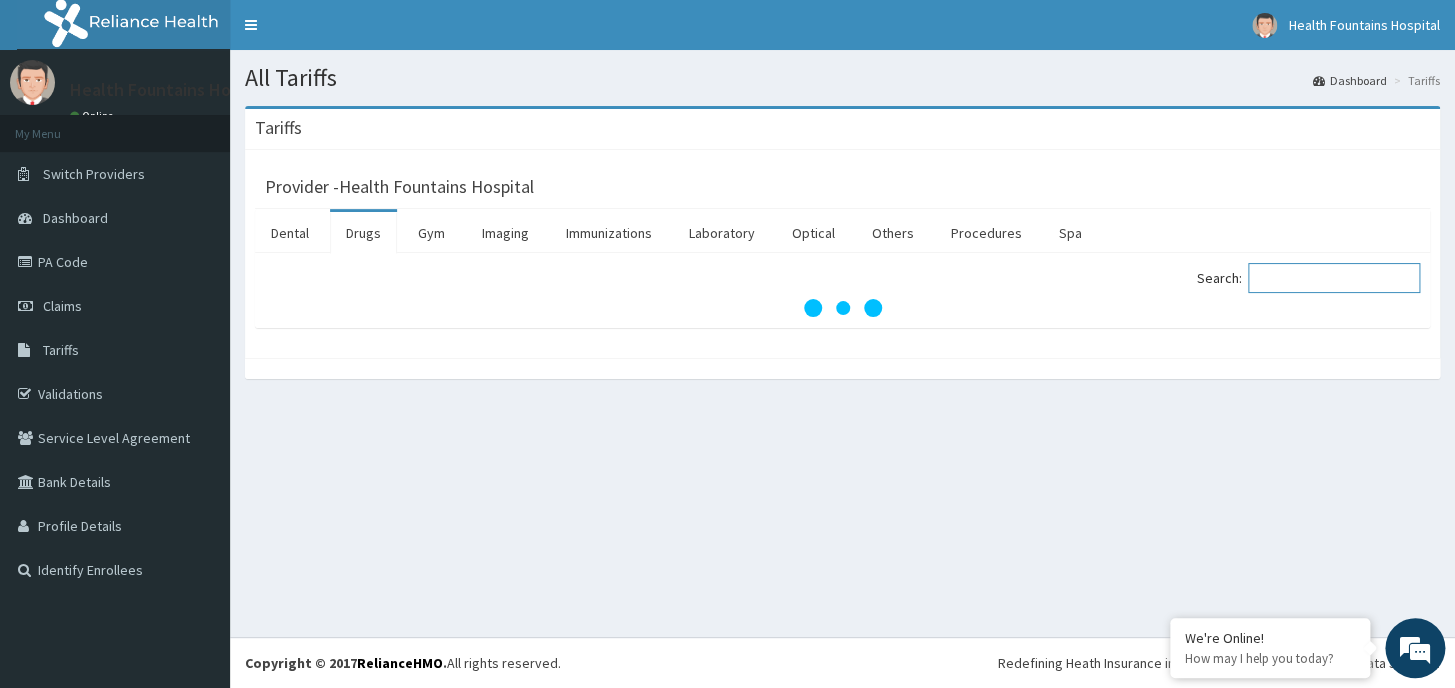 click on "Search:" at bounding box center [1334, 278] 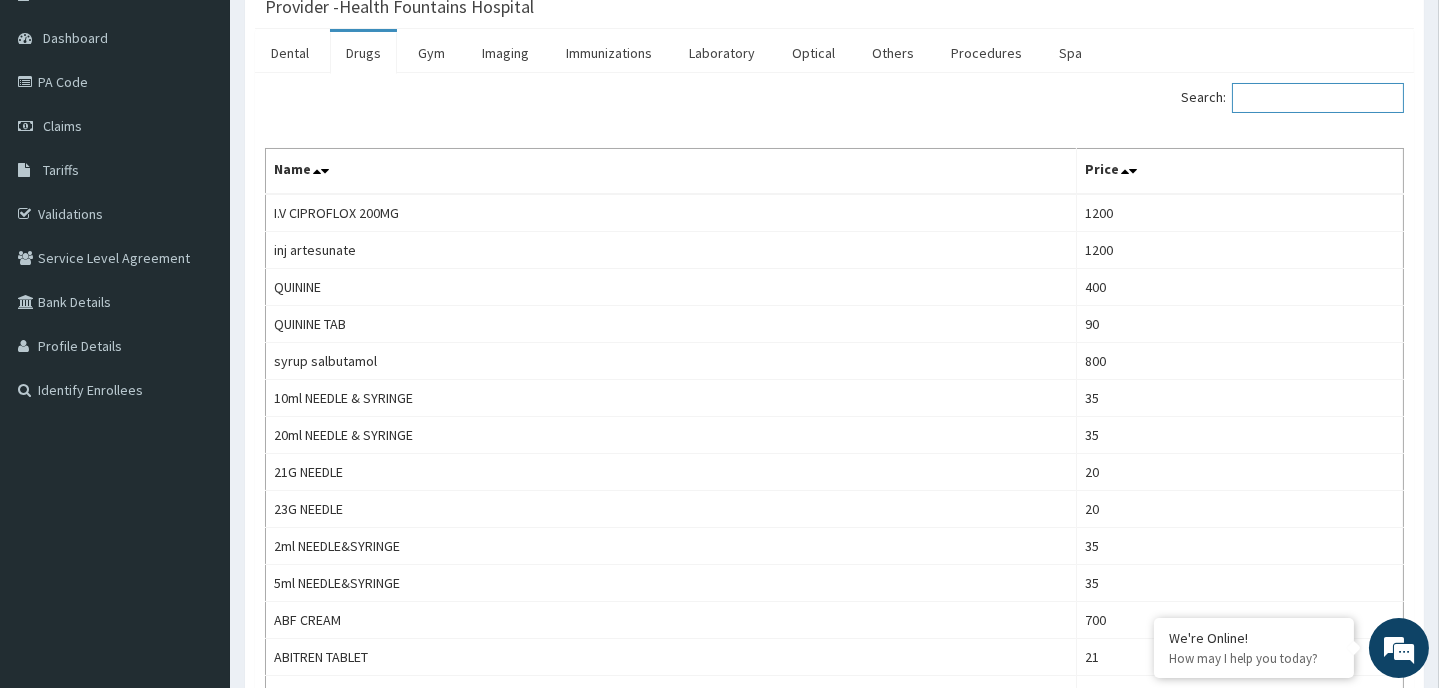 scroll, scrollTop: 181, scrollLeft: 0, axis: vertical 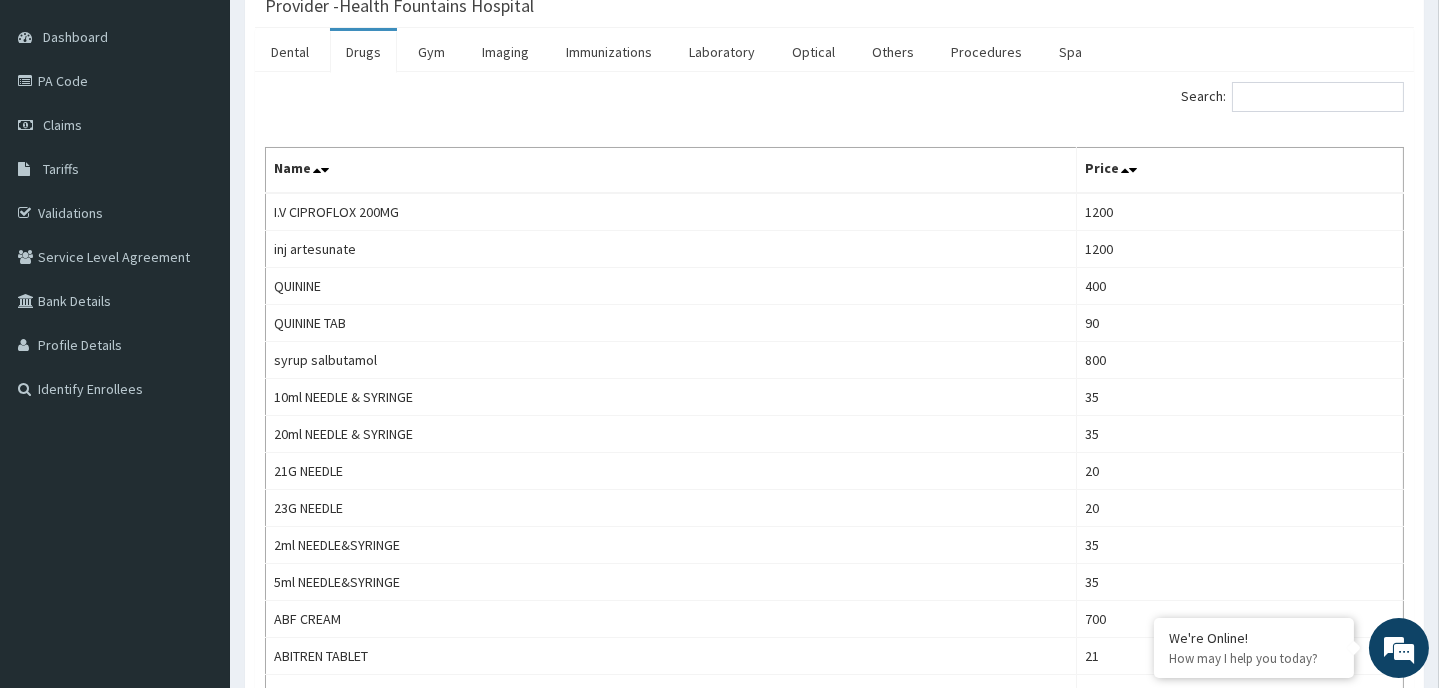 click on "Drugs" at bounding box center [363, 52] 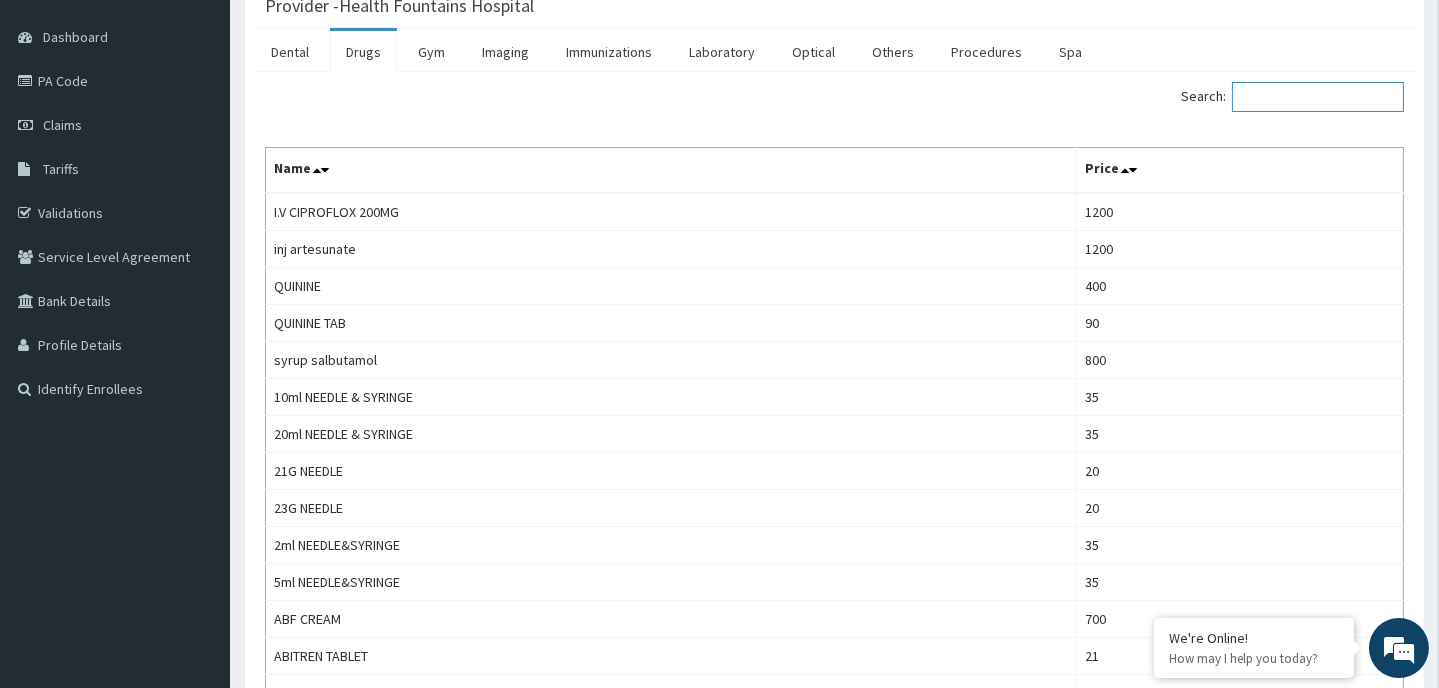 click on "Search:" at bounding box center [1318, 97] 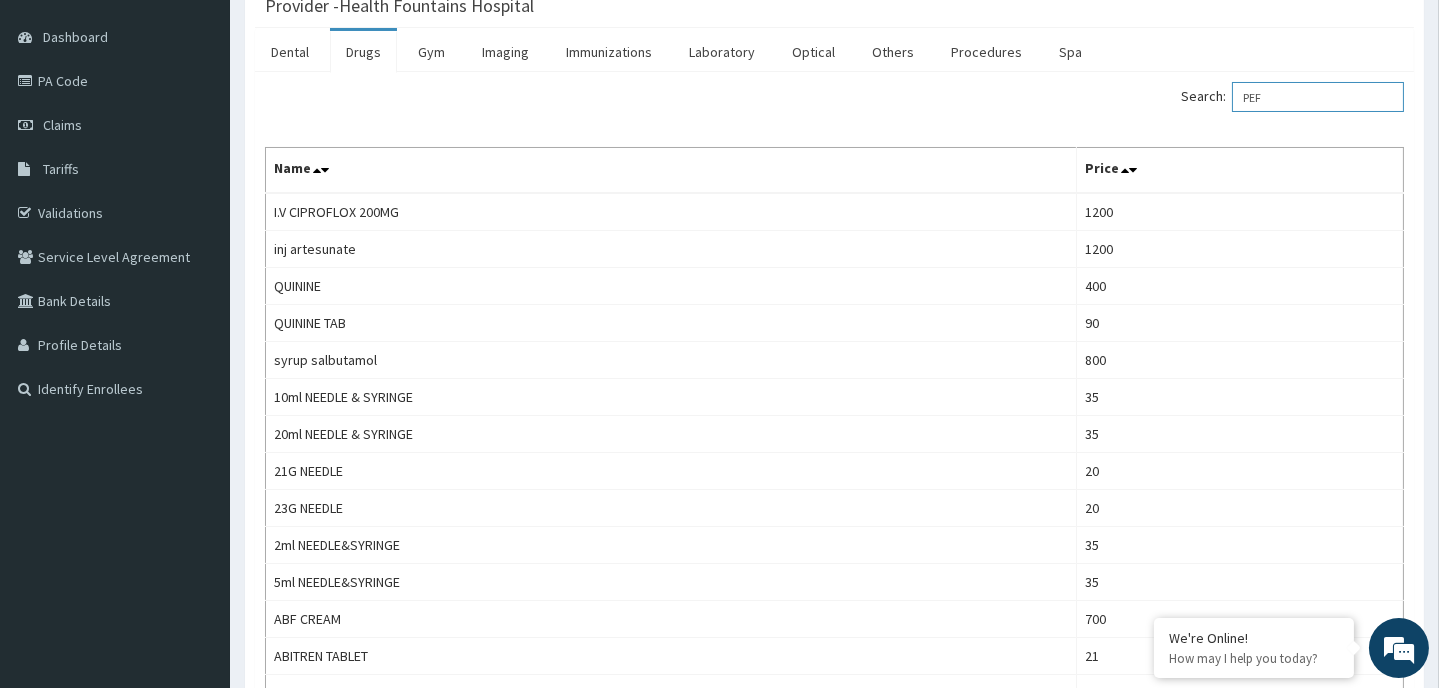 scroll, scrollTop: 0, scrollLeft: 0, axis: both 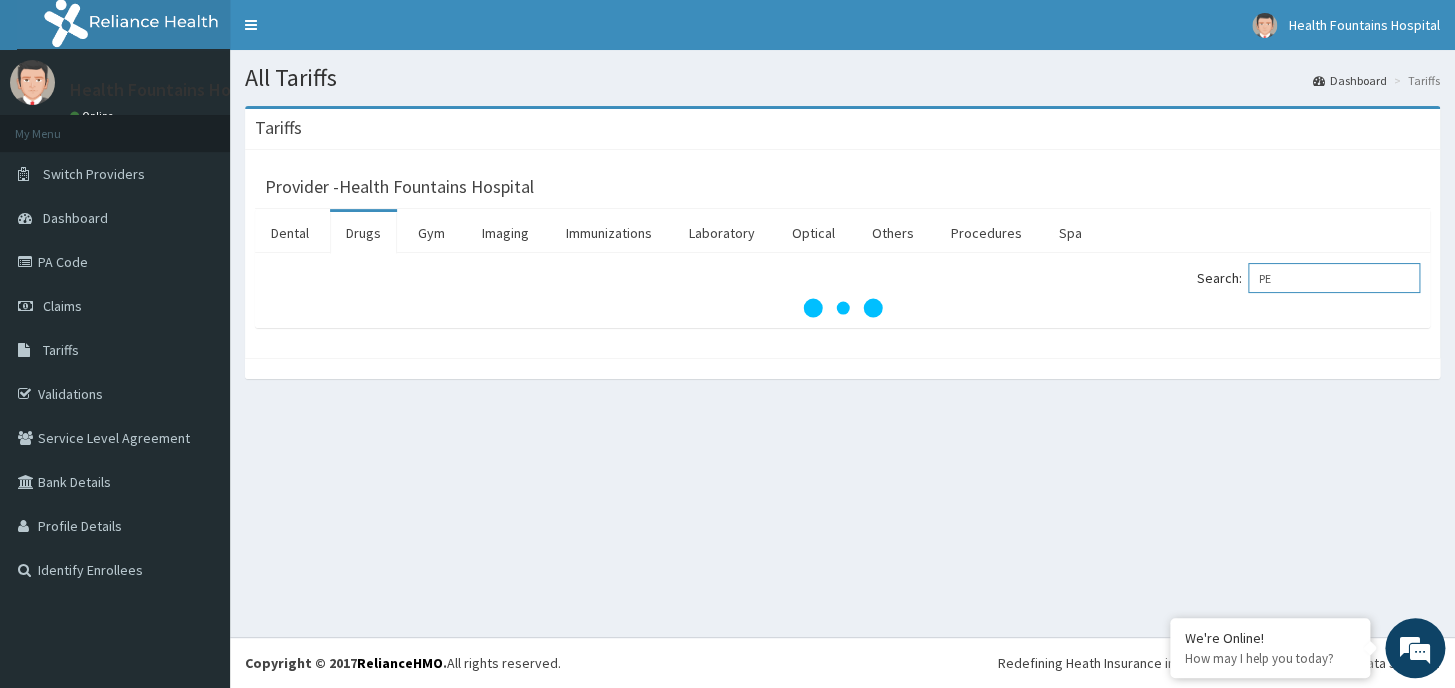 type on "P" 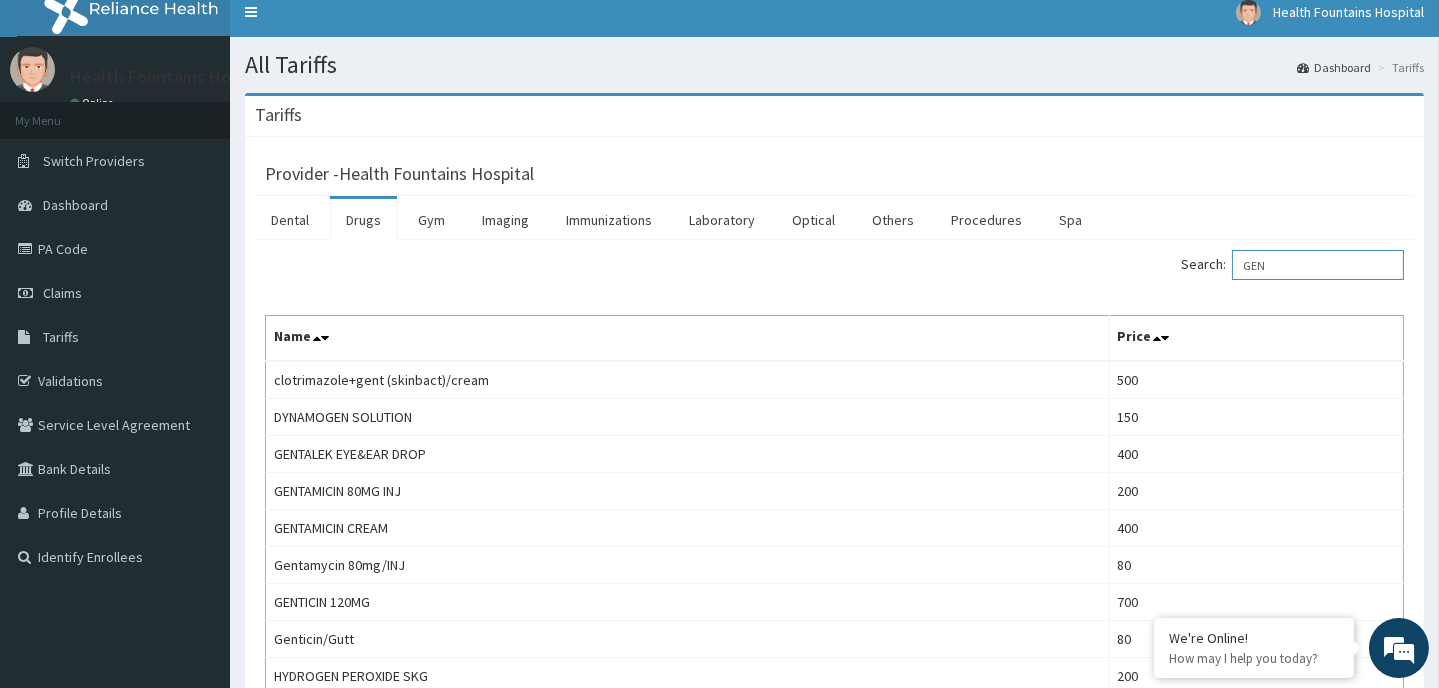 scroll, scrollTop: 0, scrollLeft: 0, axis: both 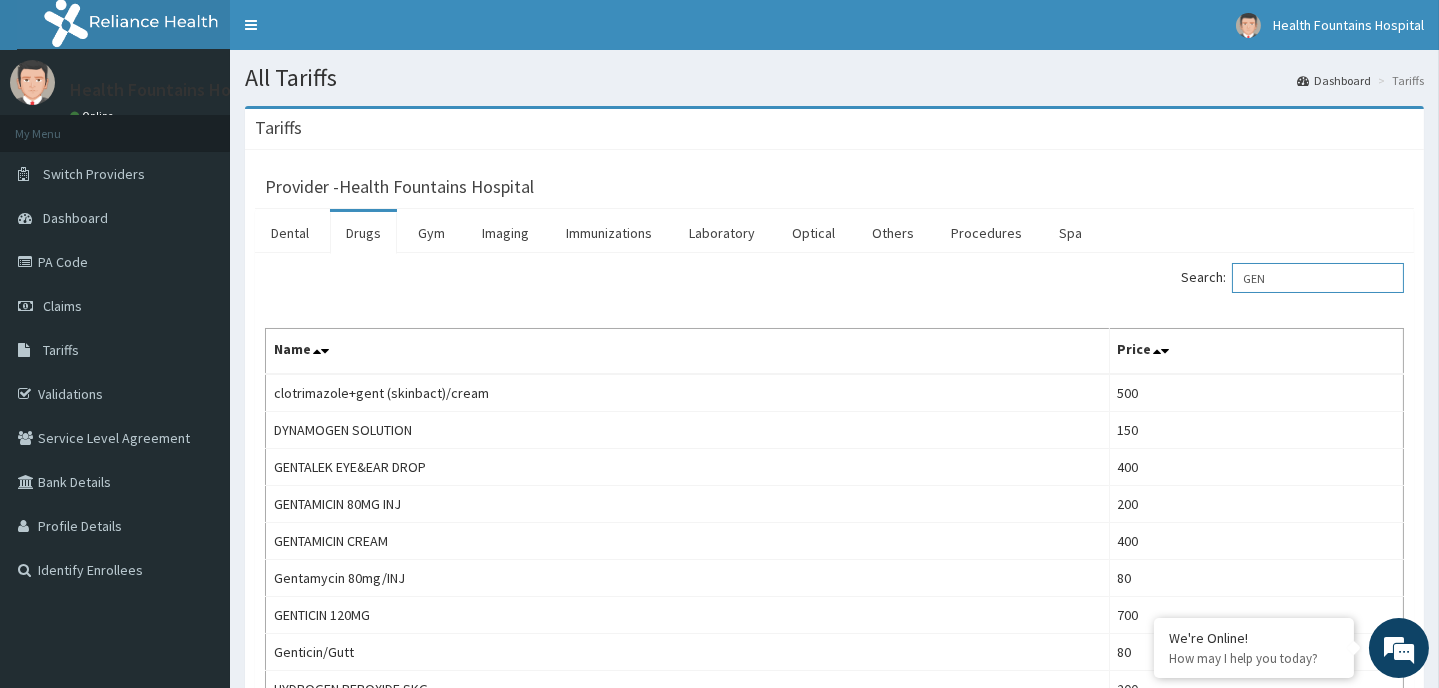 type on "GEN" 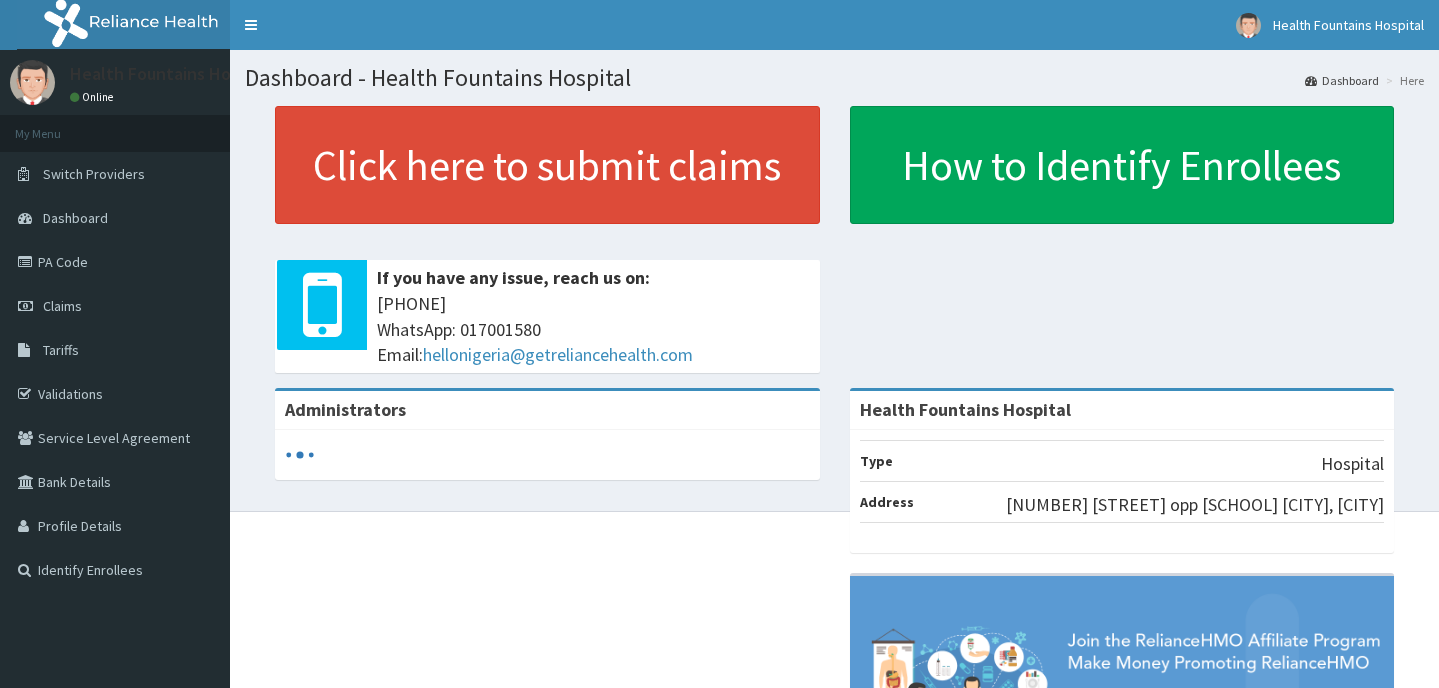 click on "PA Code" at bounding box center [115, 262] 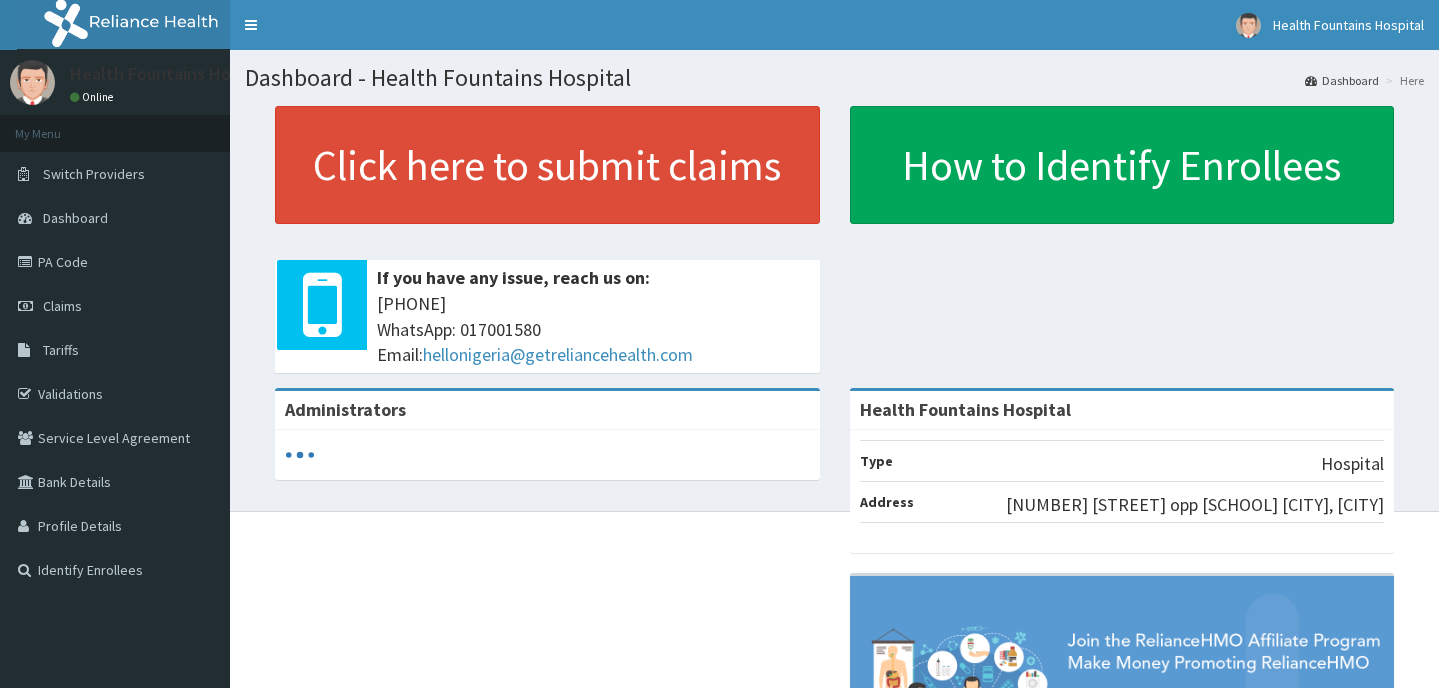 scroll, scrollTop: 0, scrollLeft: 0, axis: both 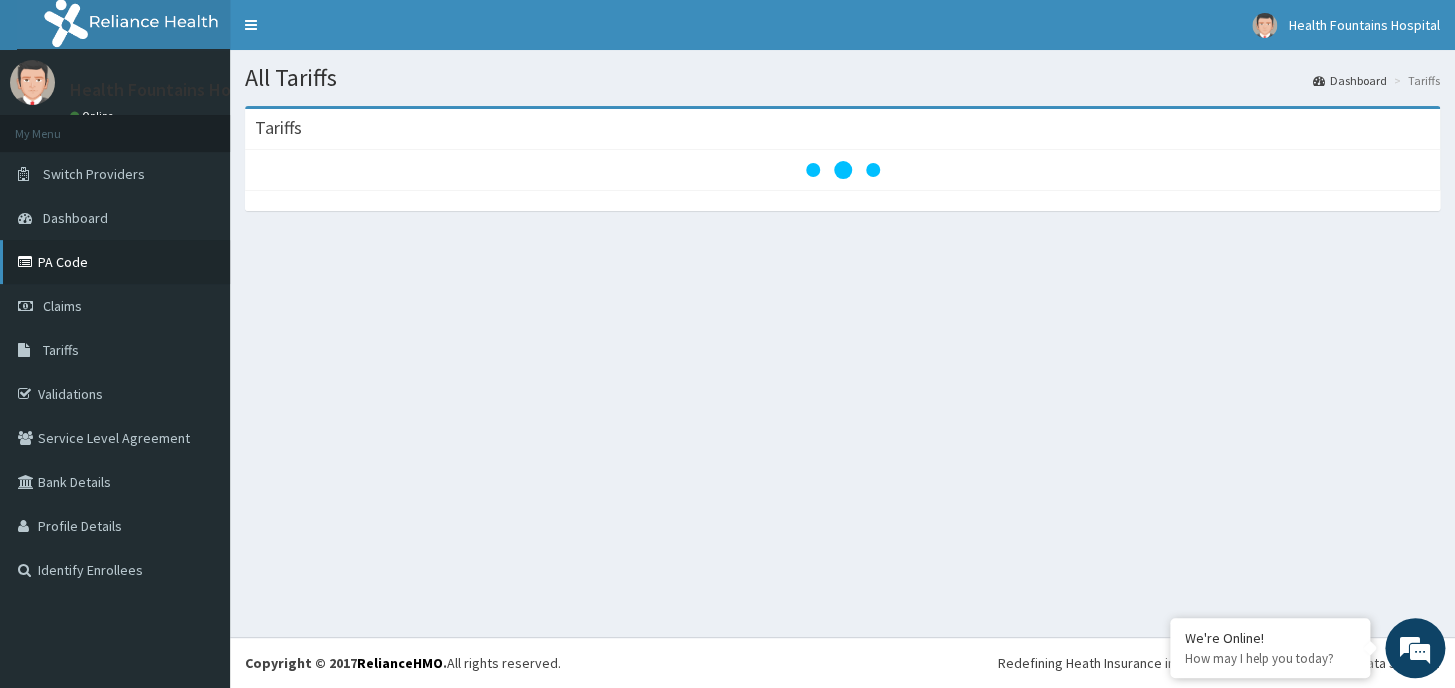 click on "PA Code" at bounding box center (115, 262) 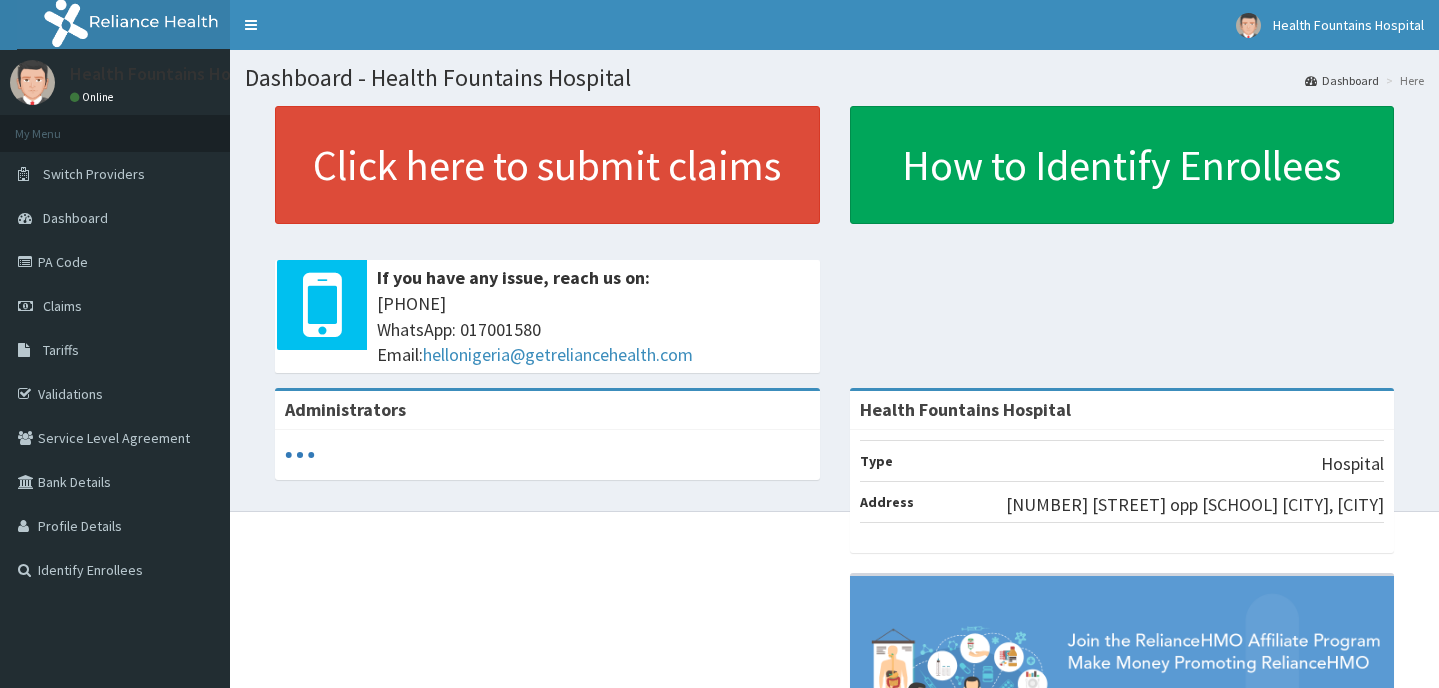 scroll, scrollTop: 0, scrollLeft: 0, axis: both 